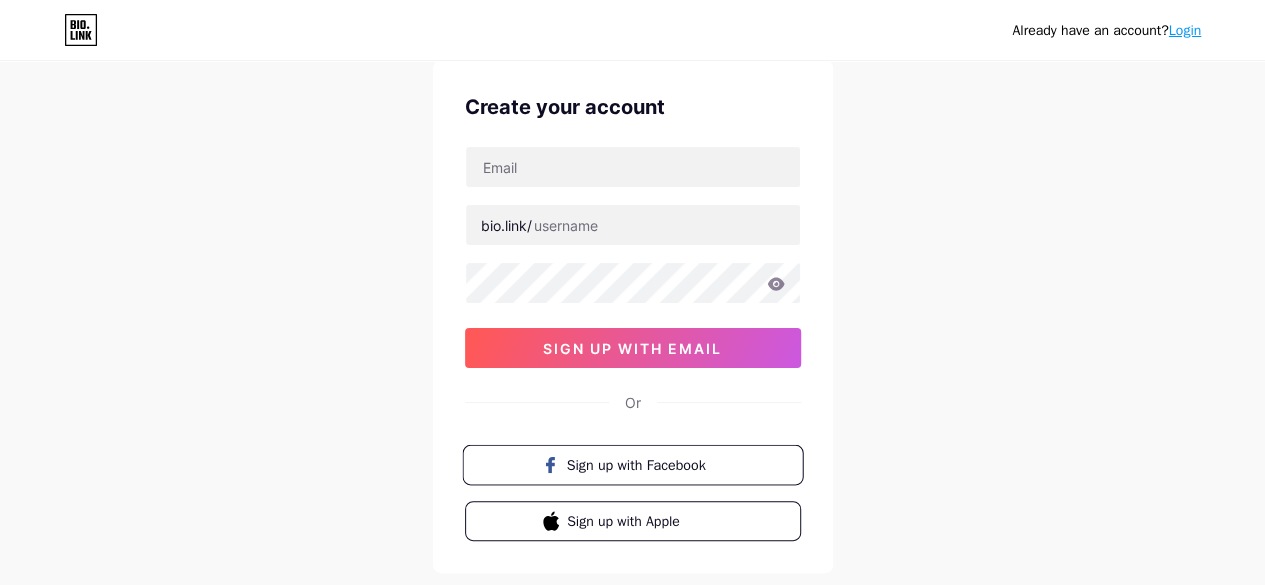scroll, scrollTop: 100, scrollLeft: 0, axis: vertical 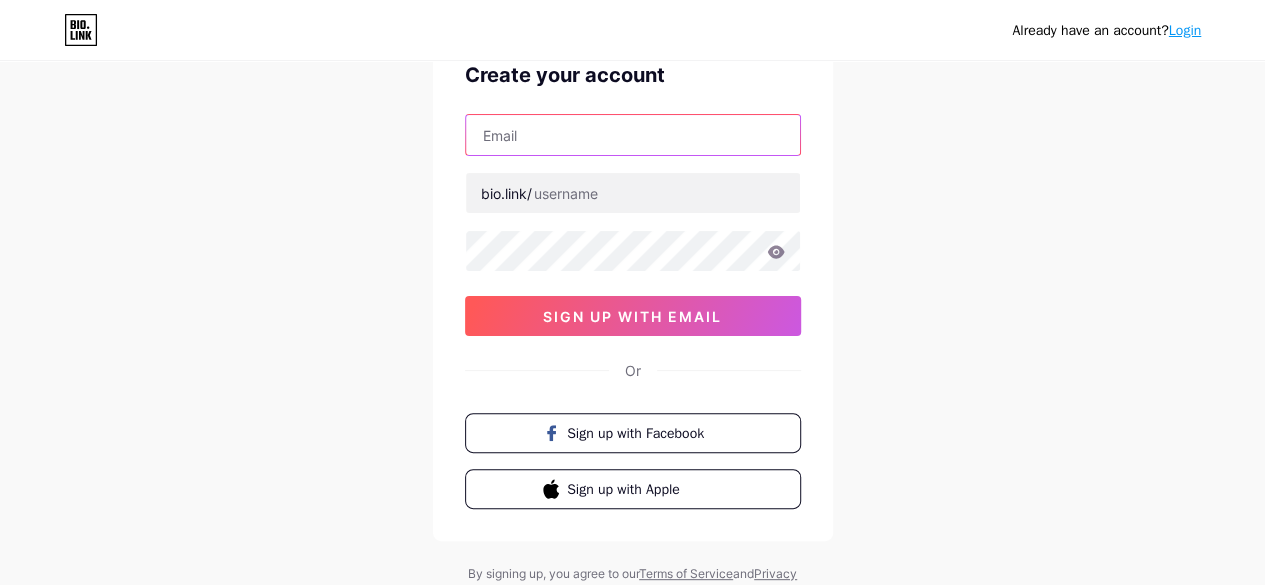 click at bounding box center (633, 135) 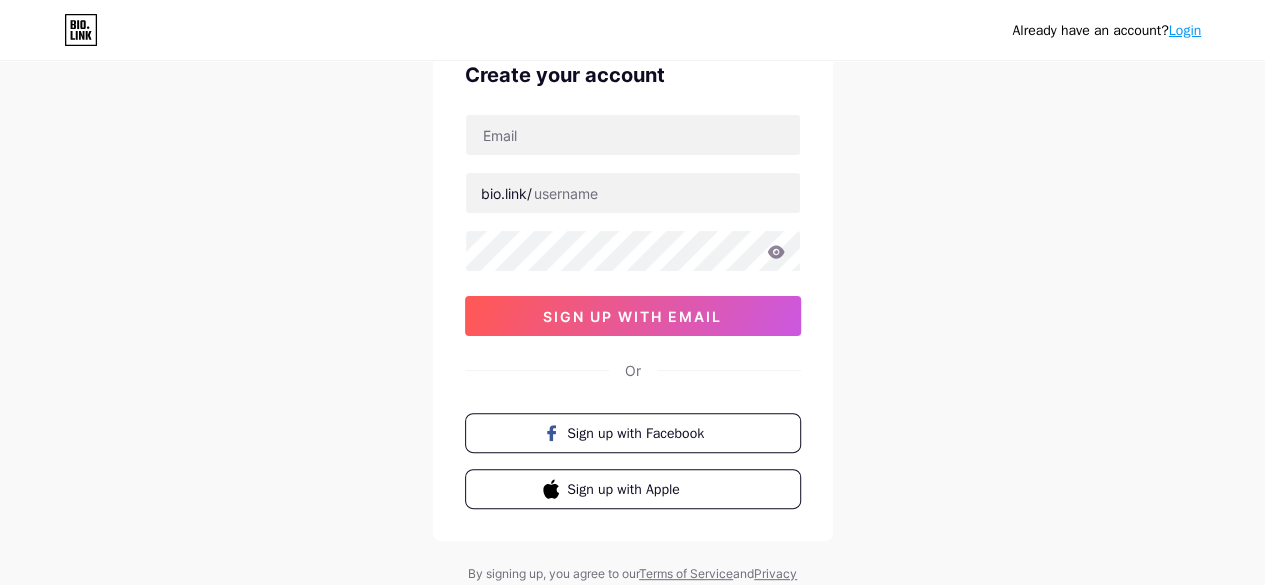click on "Already have an account?  Login   Create your account         bio.link/                       sign up with email         Or       Sign up with Facebook
Sign up with Apple
By signing up, you agree to our  Terms of Service  and  Privacy Policy ." at bounding box center [632, 282] 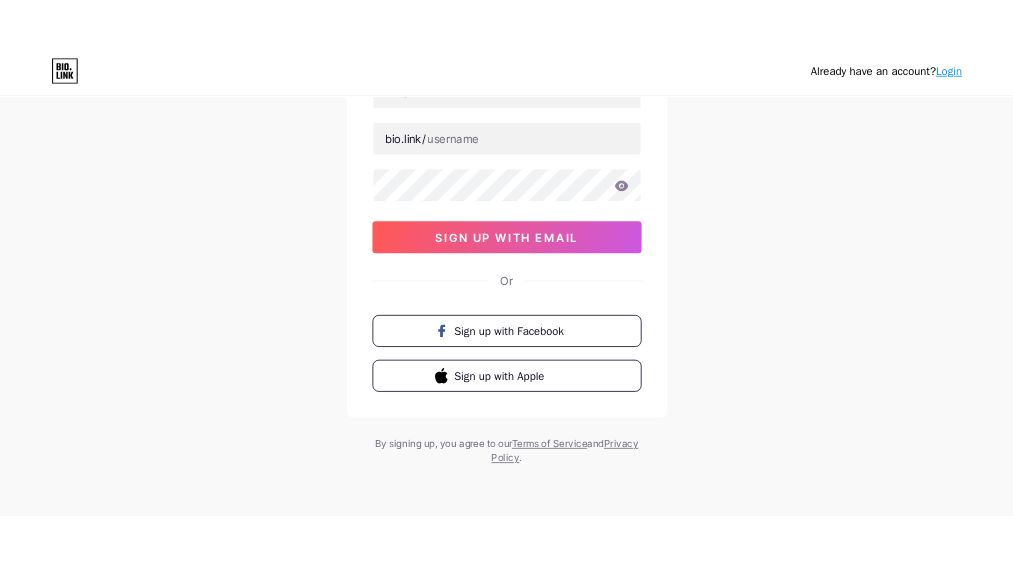 scroll, scrollTop: 0, scrollLeft: 0, axis: both 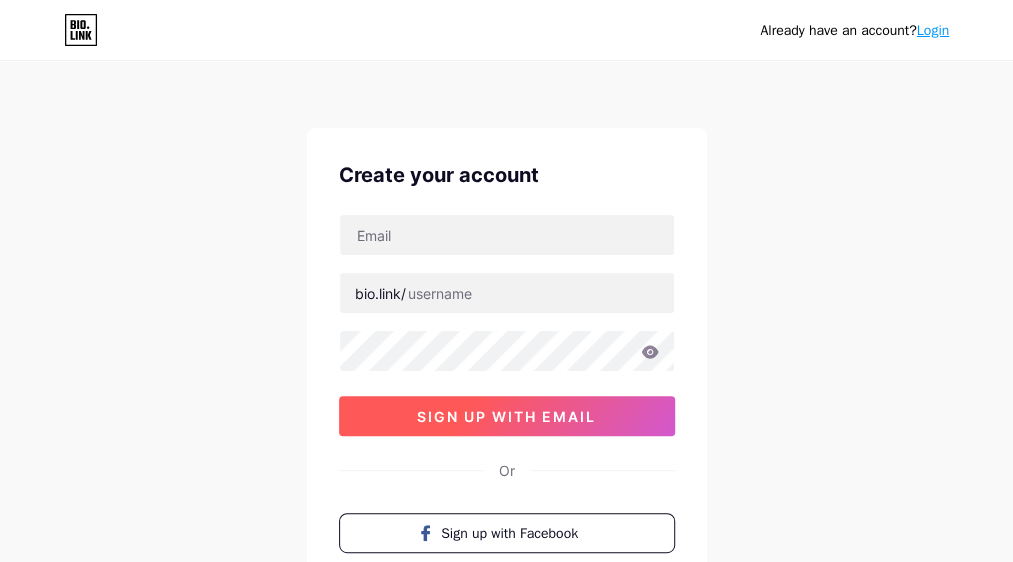 click on "sign up with email" at bounding box center [507, 416] 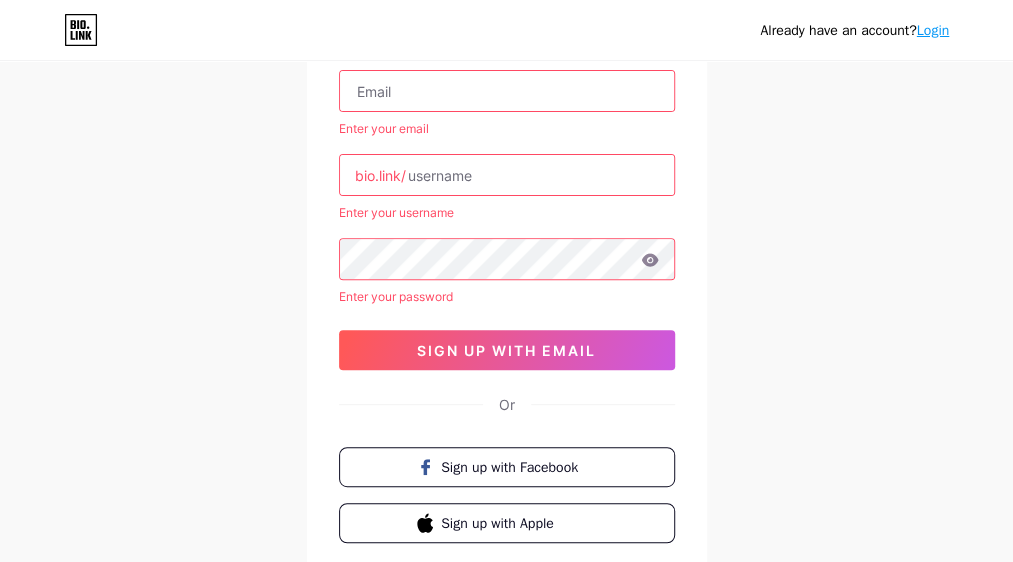 scroll, scrollTop: 100, scrollLeft: 0, axis: vertical 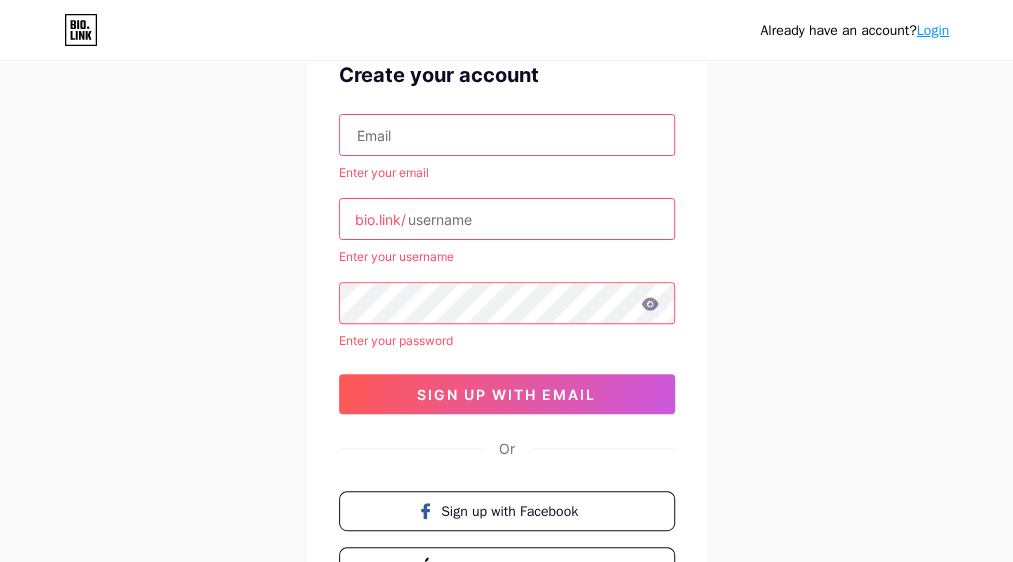 click at bounding box center (507, 135) 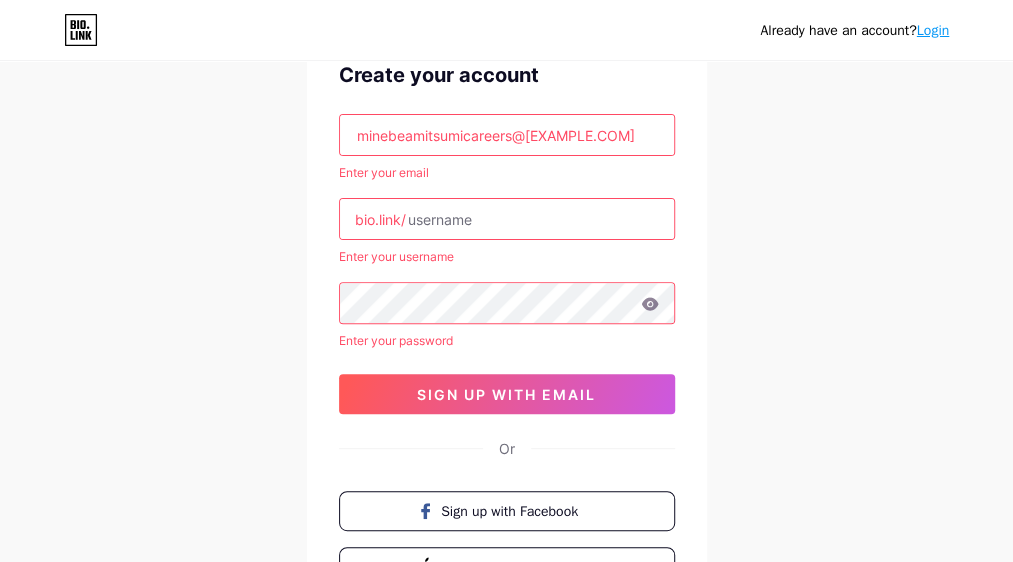 type on "minebeamitsumicareers@[EXAMPLE.COM]" 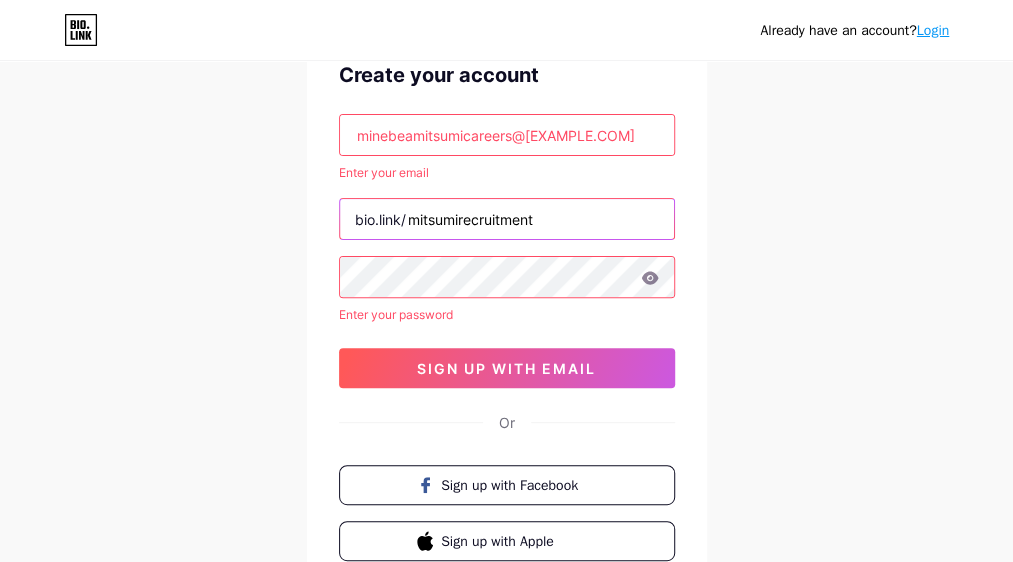 type on "mitsumirecruitment" 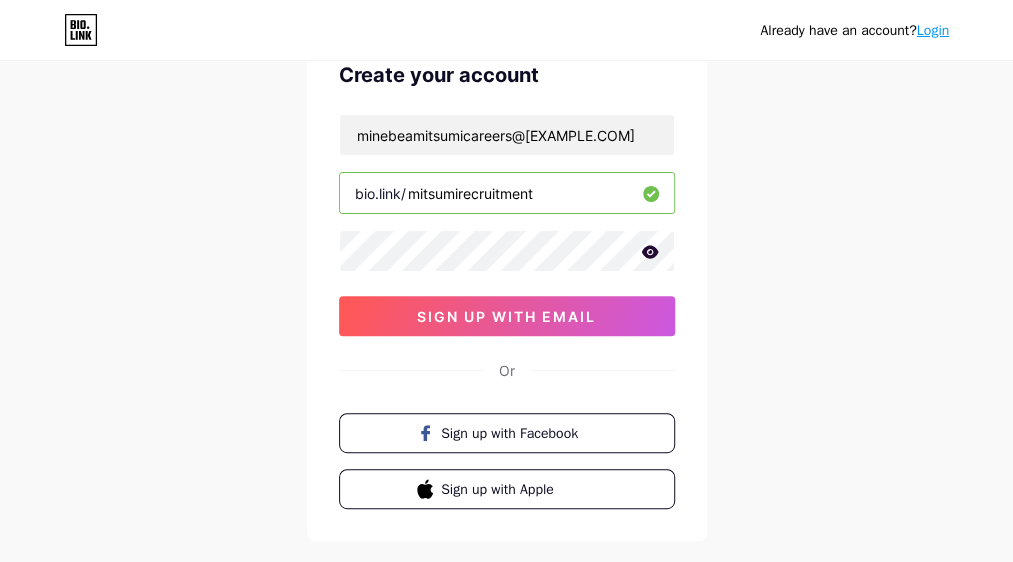 click 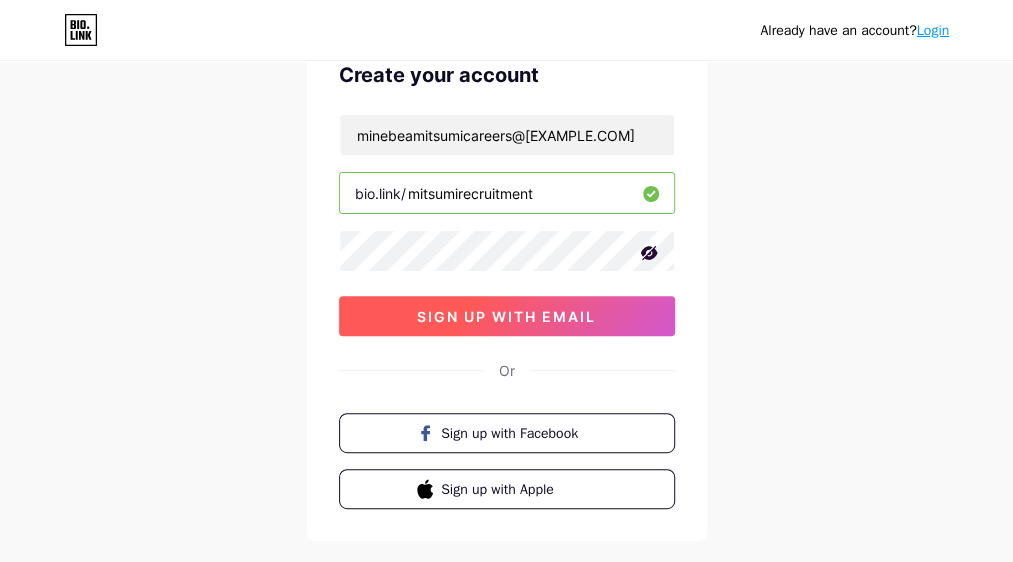 click on "sign up with email" at bounding box center (506, 316) 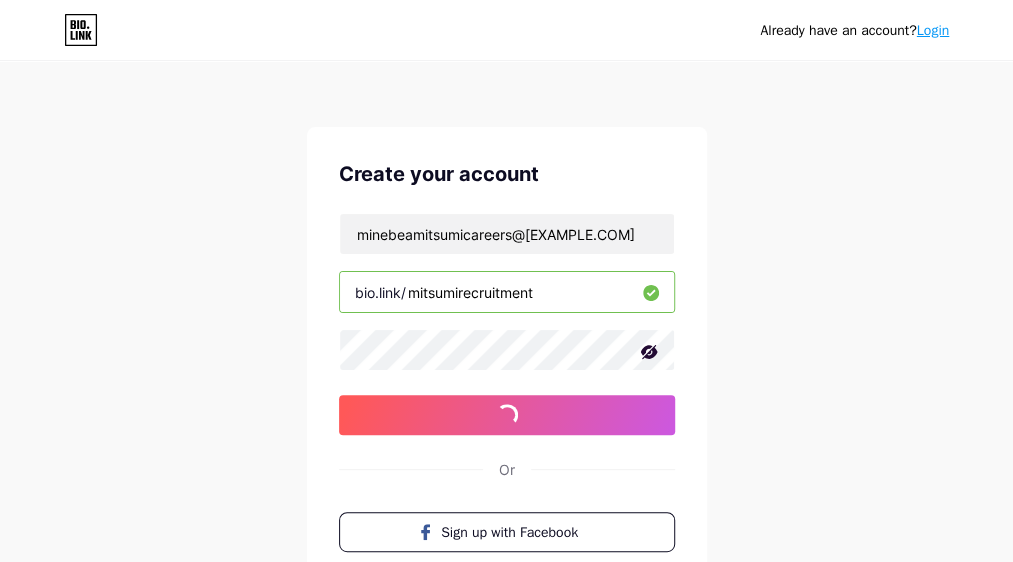 scroll, scrollTop: 0, scrollLeft: 0, axis: both 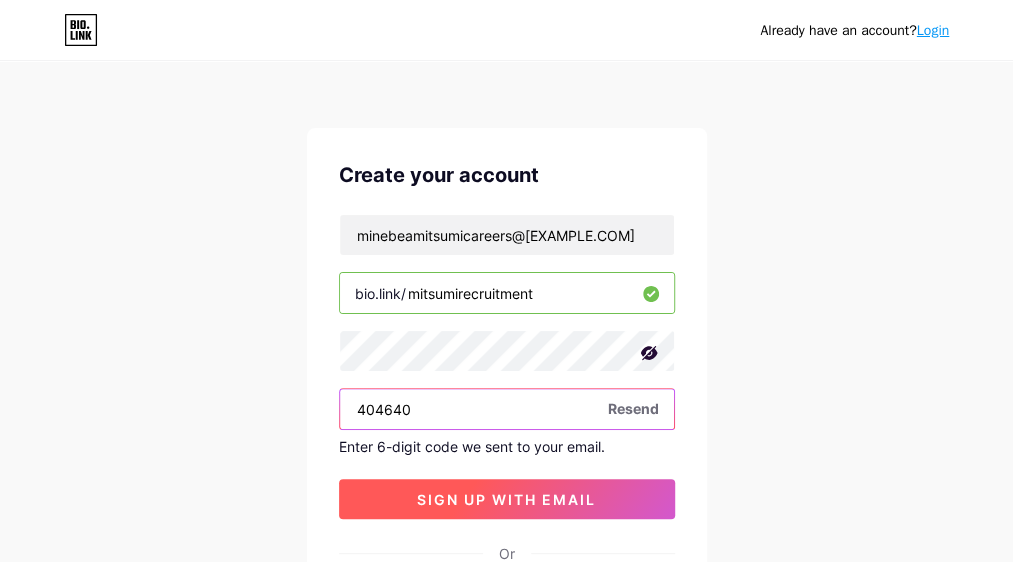 type on "404640" 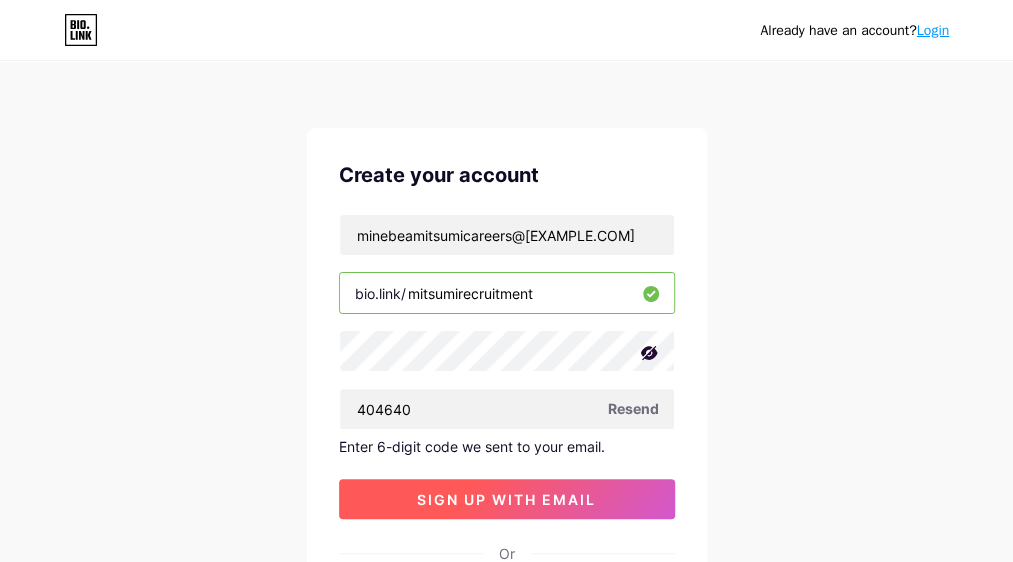 click on "sign up with email" at bounding box center (506, 499) 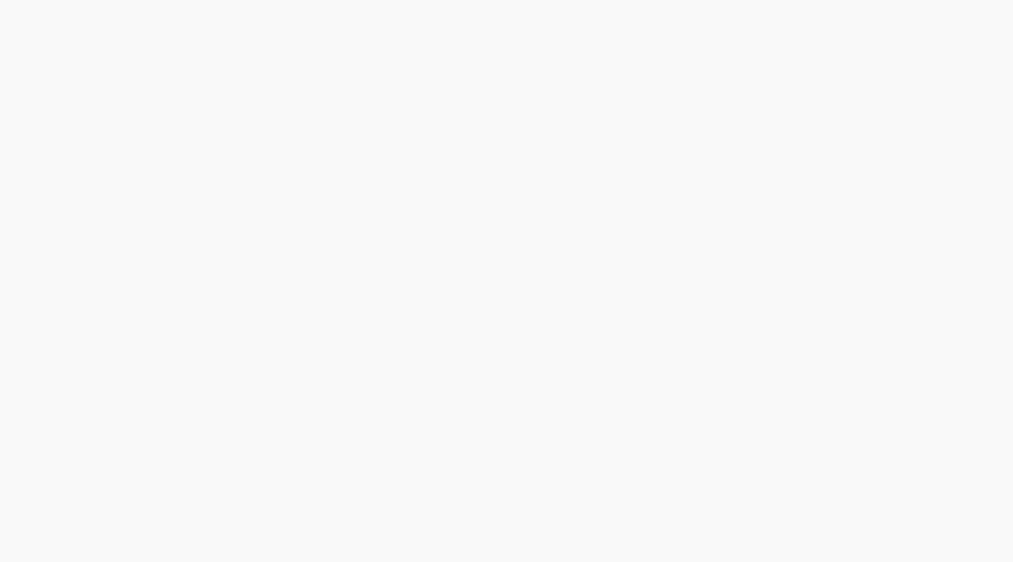 scroll, scrollTop: 0, scrollLeft: 0, axis: both 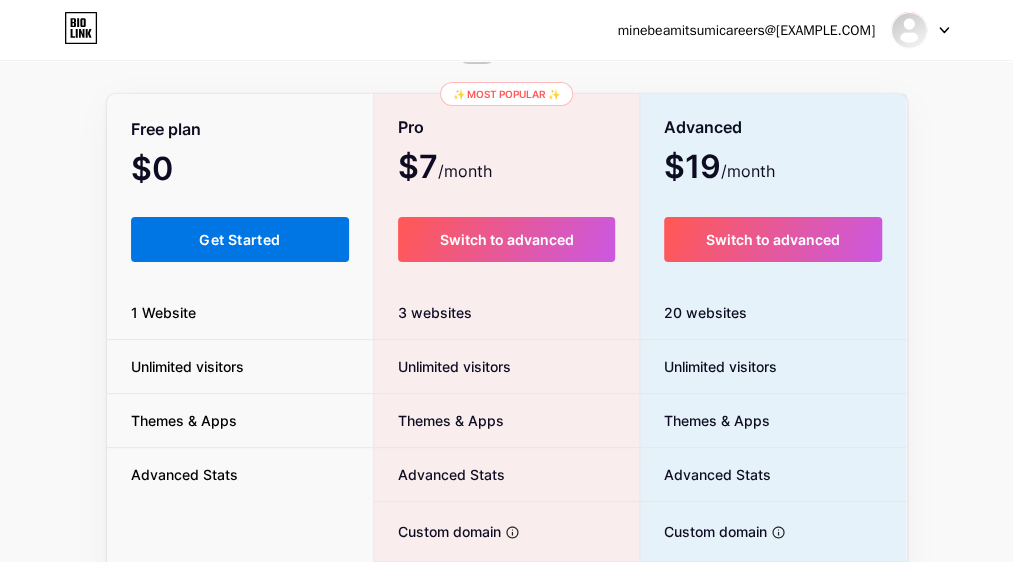 click on "Get Started" at bounding box center [239, 239] 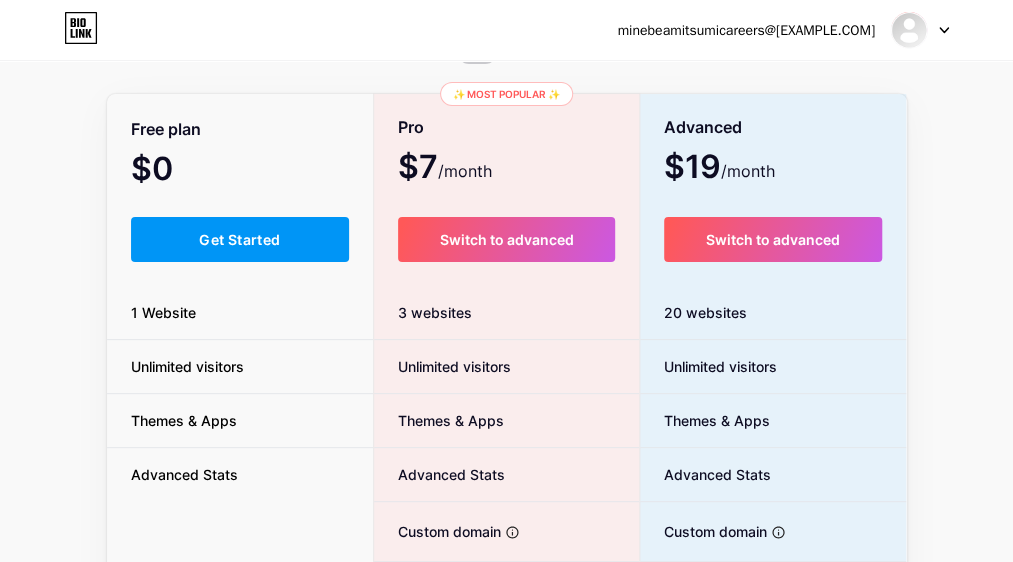 scroll, scrollTop: 0, scrollLeft: 0, axis: both 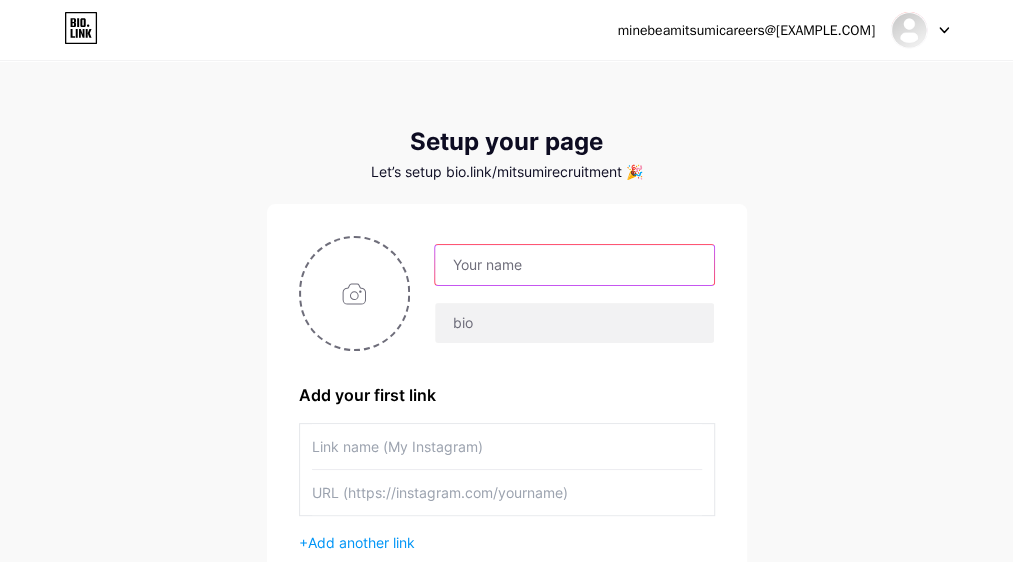 click at bounding box center [574, 265] 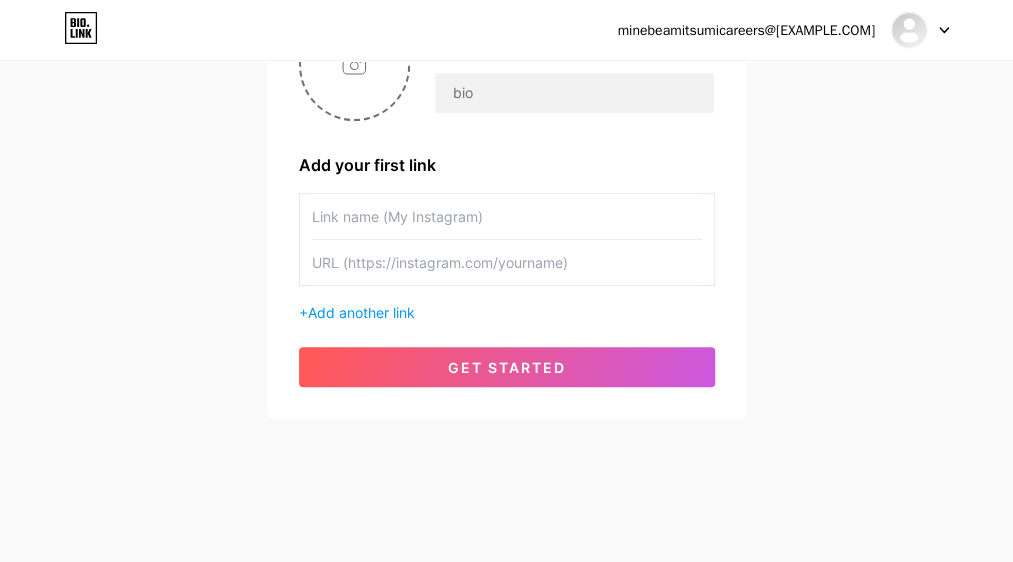 scroll, scrollTop: 130, scrollLeft: 0, axis: vertical 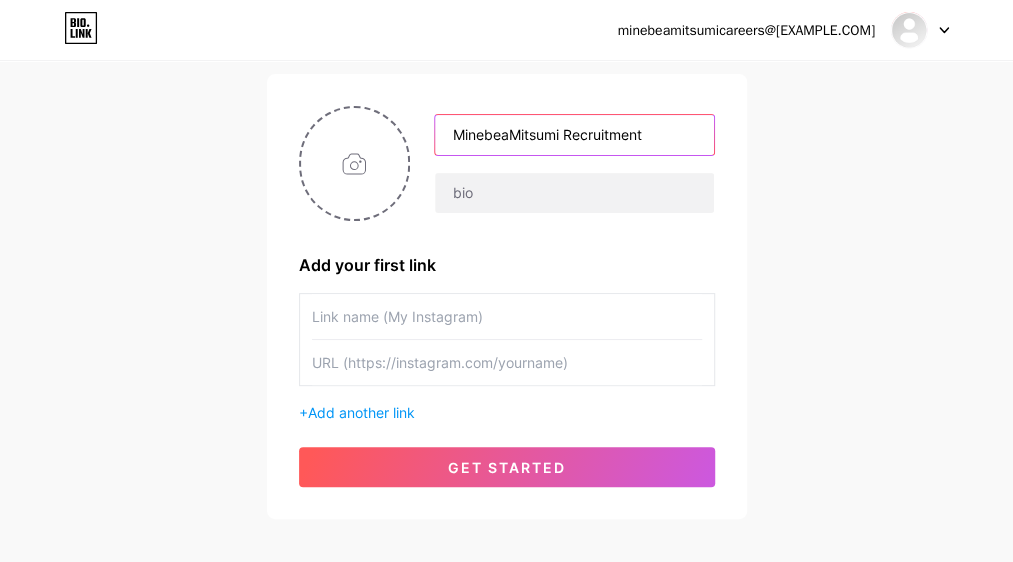 click on "MinebeaMitsumi Recruitment" at bounding box center [574, 135] 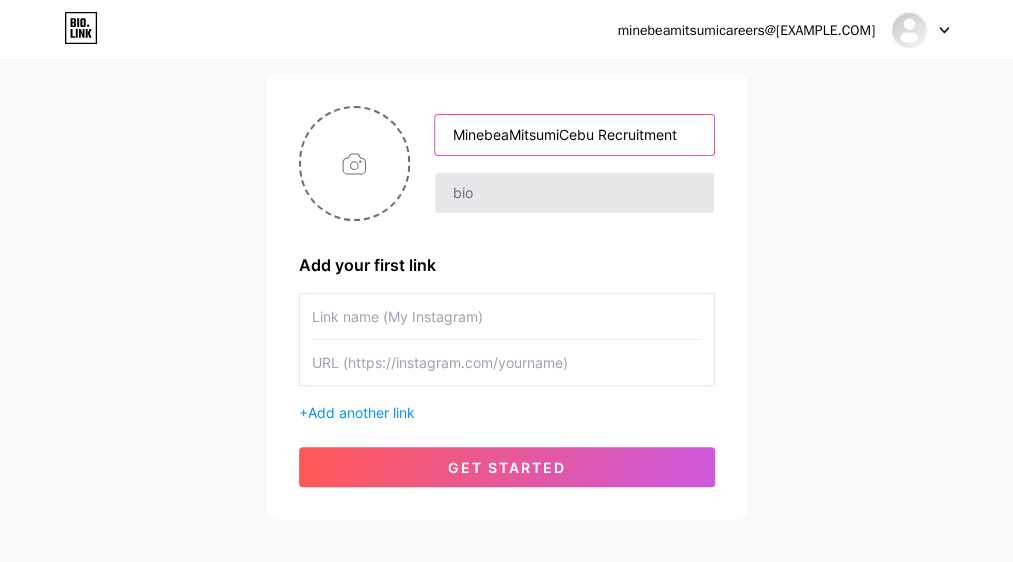 type on "MinebeaMitsumiCebu Recruitment" 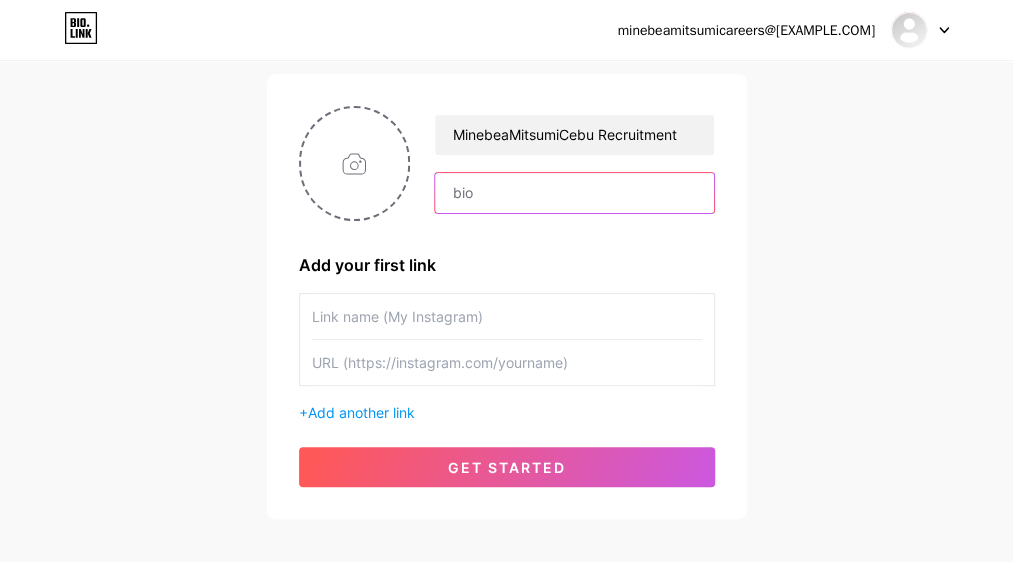 click at bounding box center [574, 193] 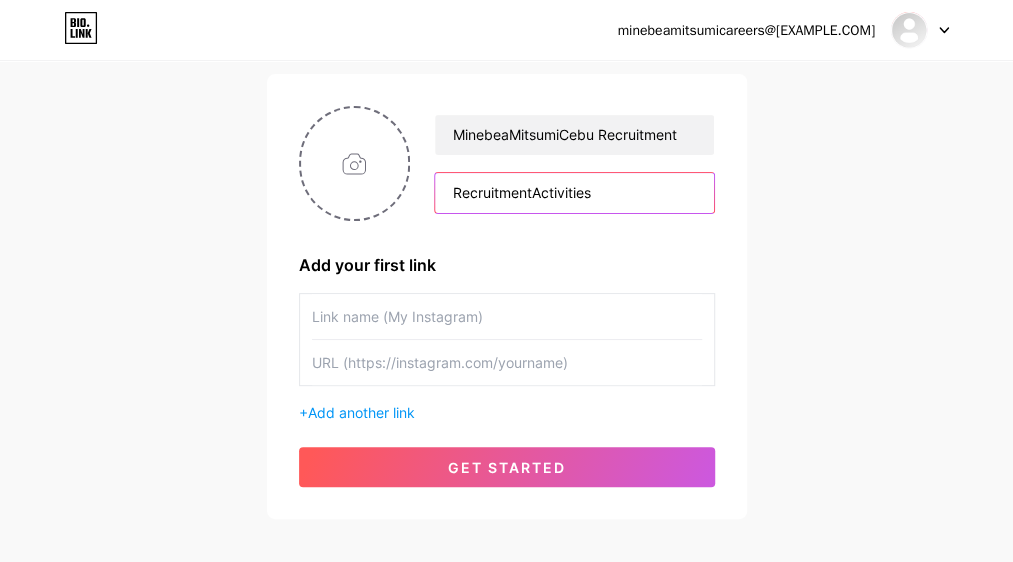 click on "RecruitmentActivities" at bounding box center [574, 193] 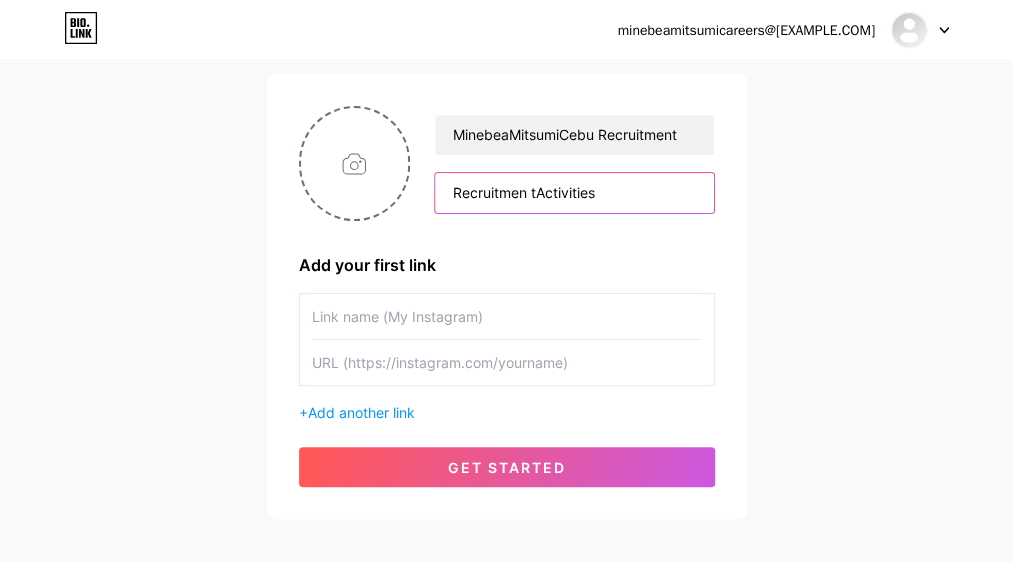 click on "Recruitmen tActivities" at bounding box center [574, 193] 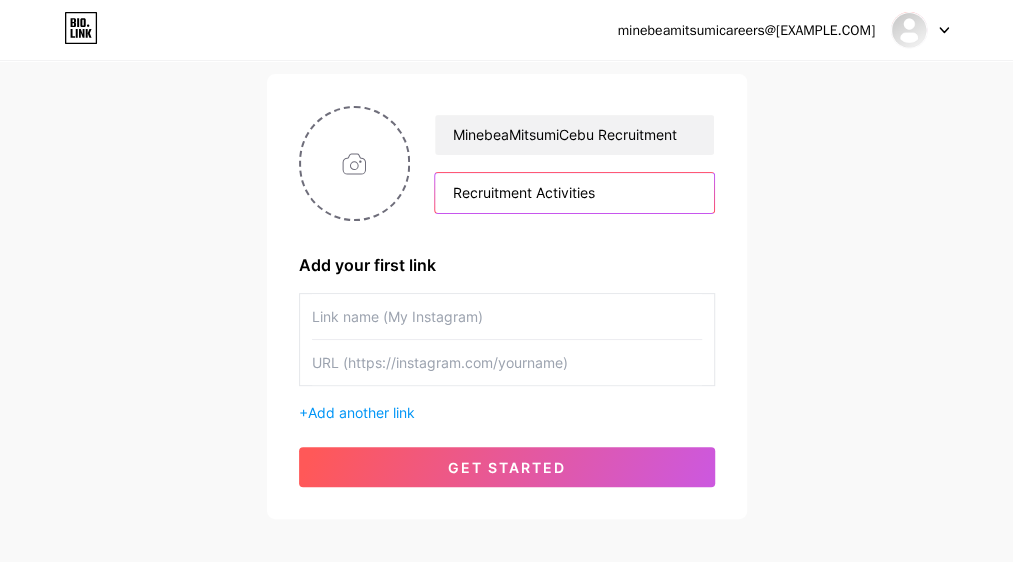 click on "Recruitment Activities" at bounding box center [574, 193] 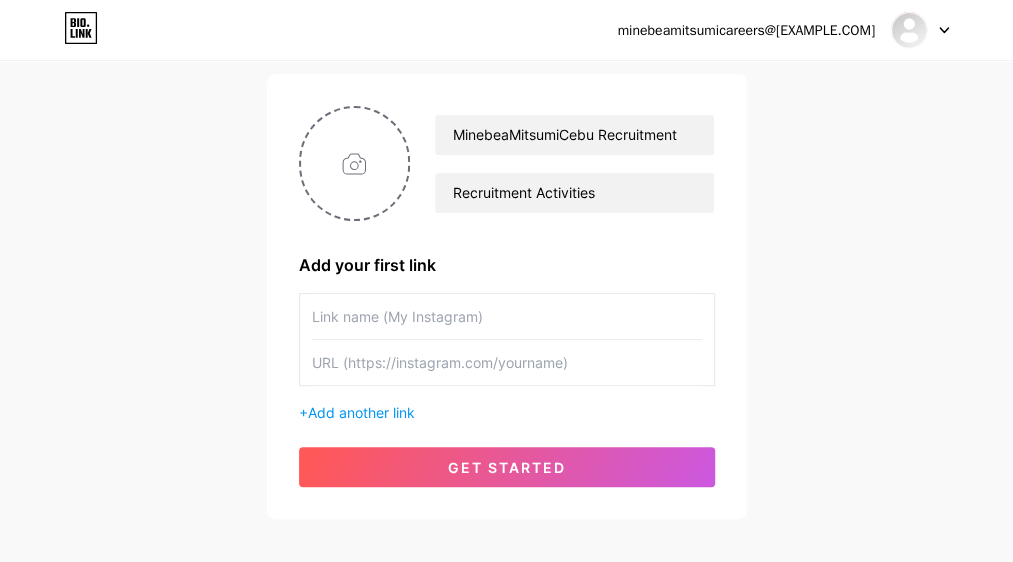 click at bounding box center (507, 316) 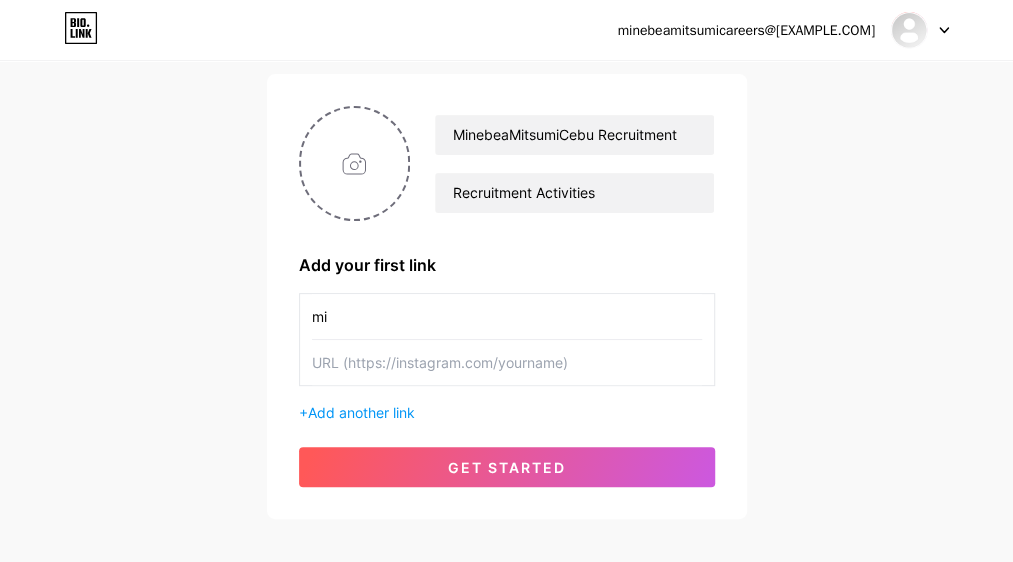 type on "m" 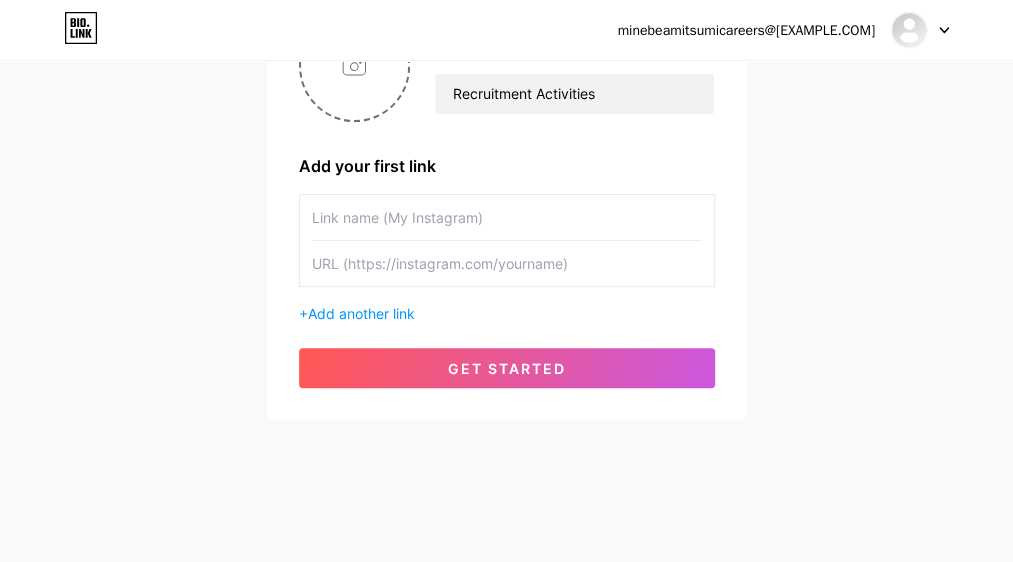 scroll, scrollTop: 230, scrollLeft: 0, axis: vertical 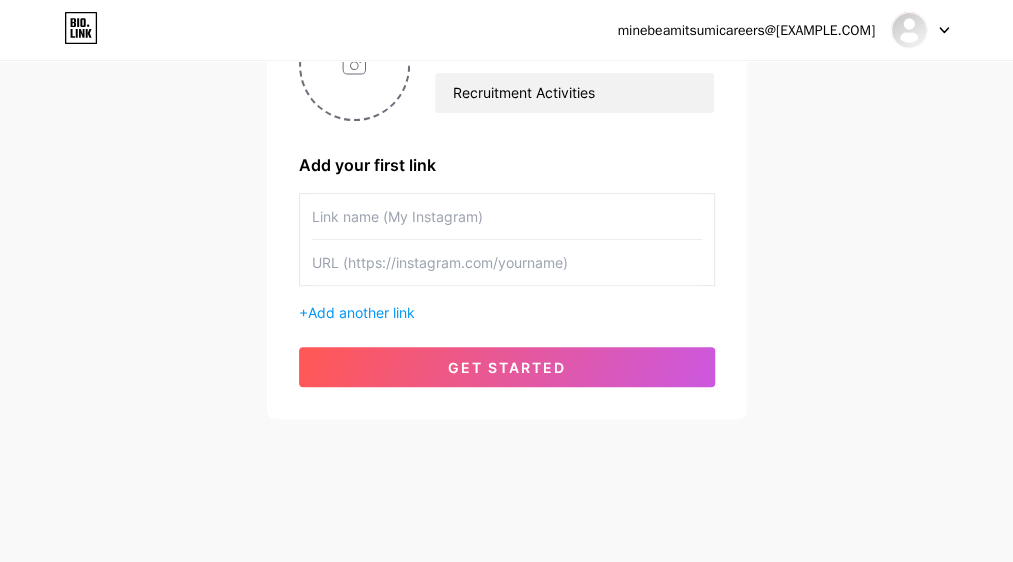click at bounding box center (507, 216) 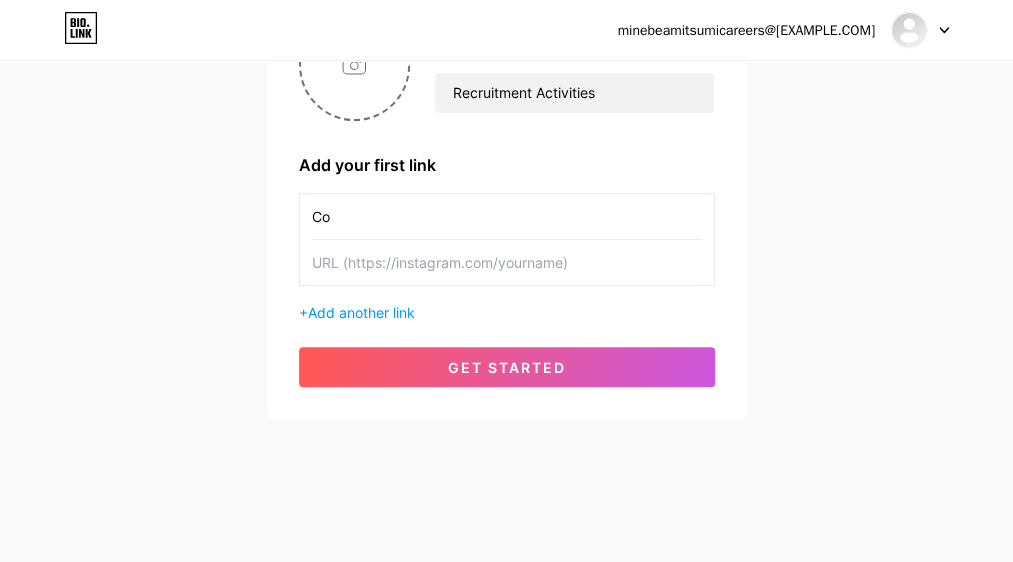 type on "C" 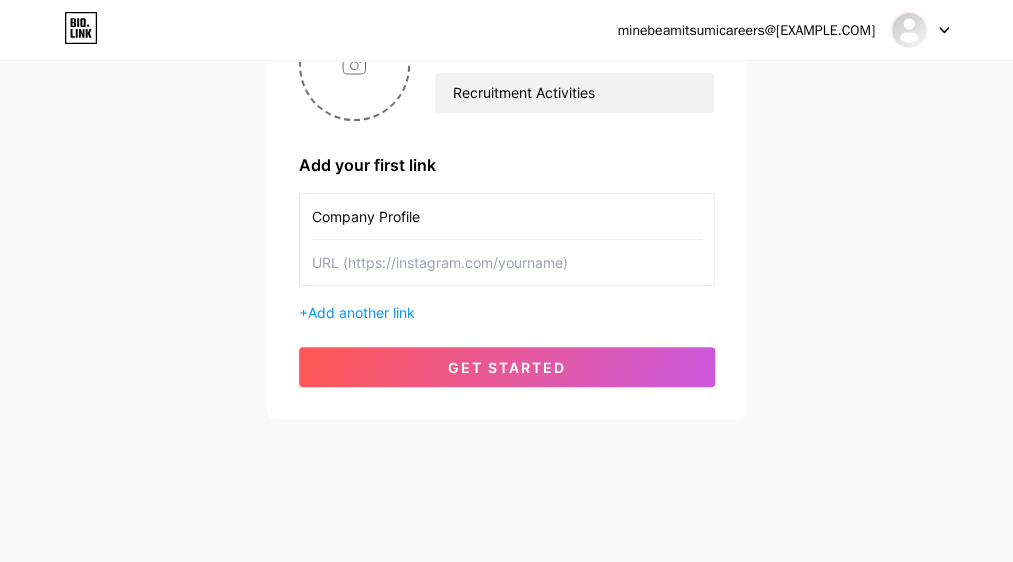 type on "Company Profile" 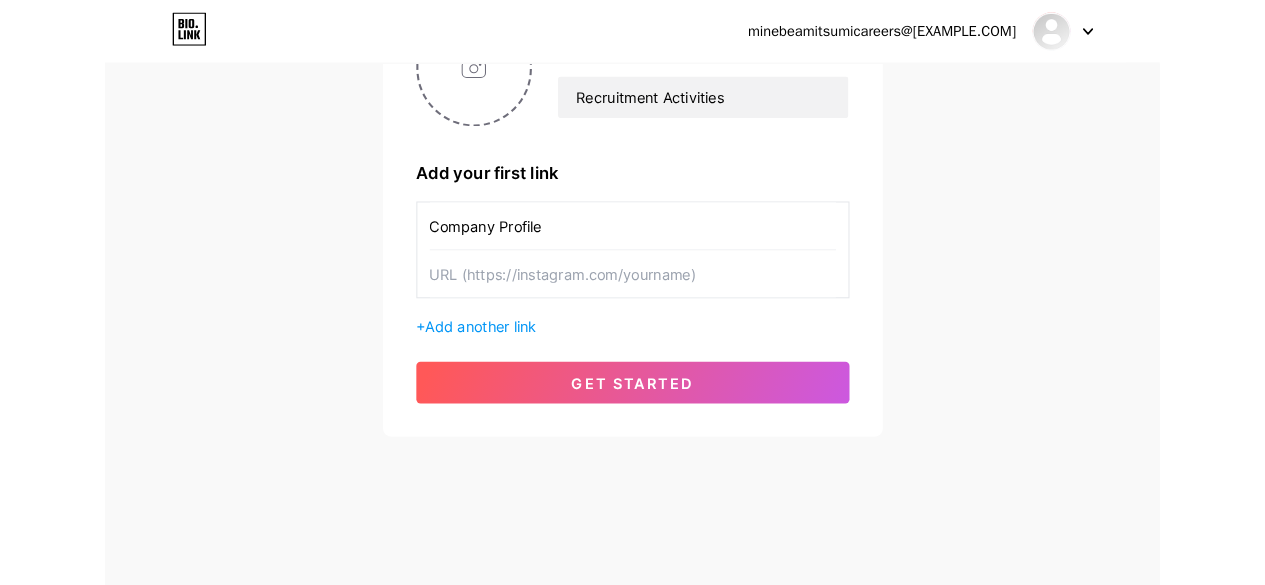 scroll, scrollTop: 206, scrollLeft: 0, axis: vertical 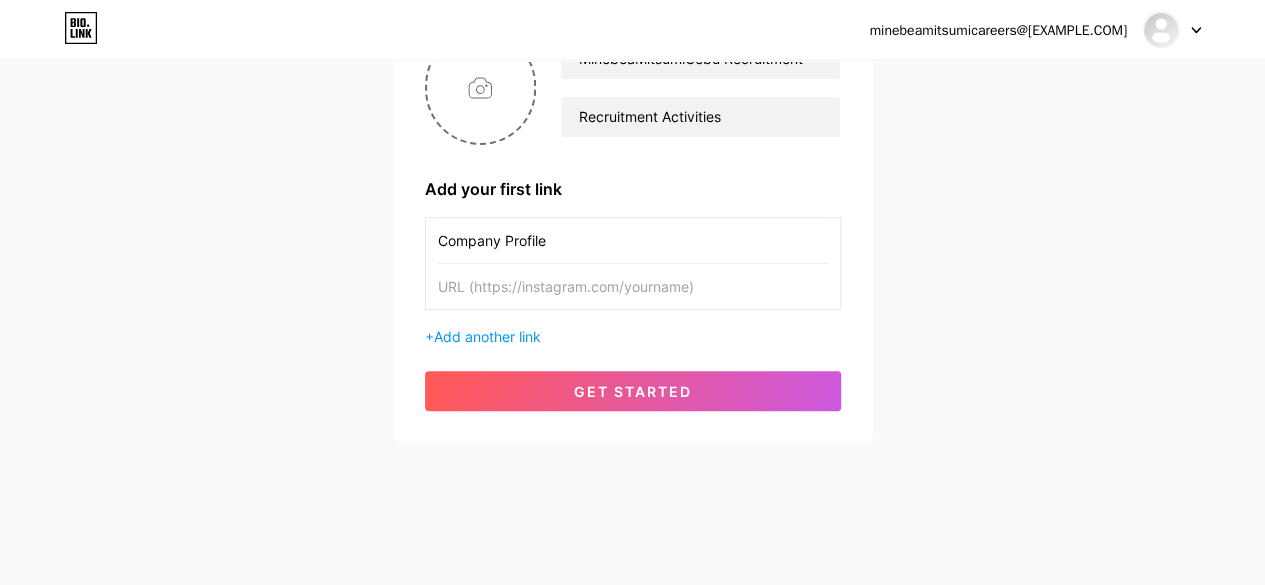 click on "Company Profile" at bounding box center [633, 240] 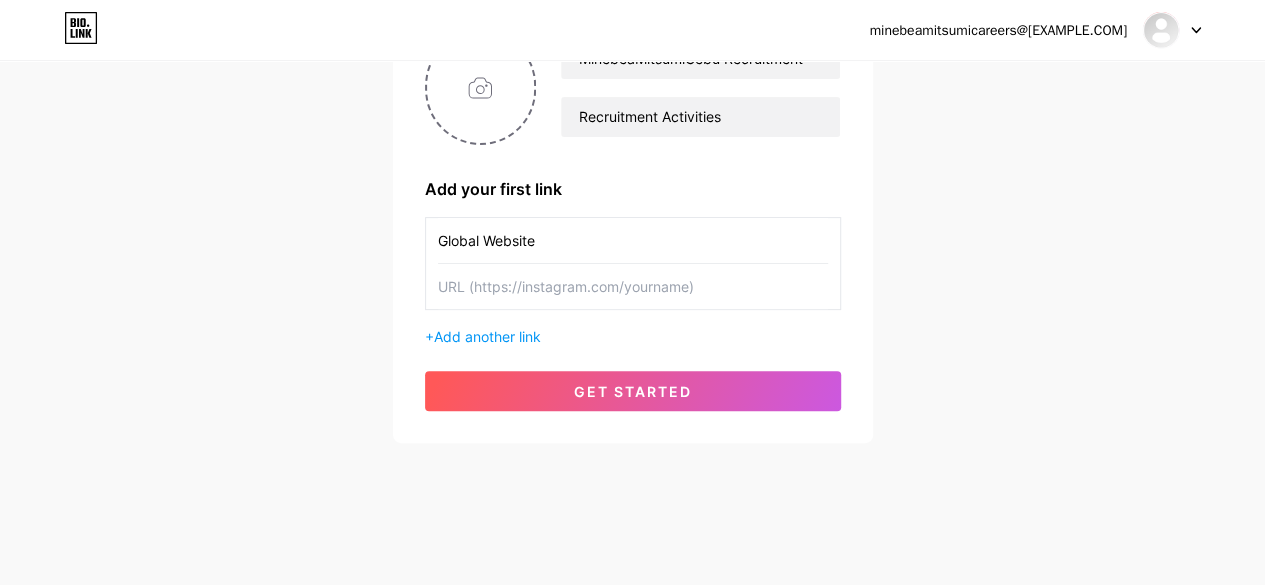 type on "Global Website" 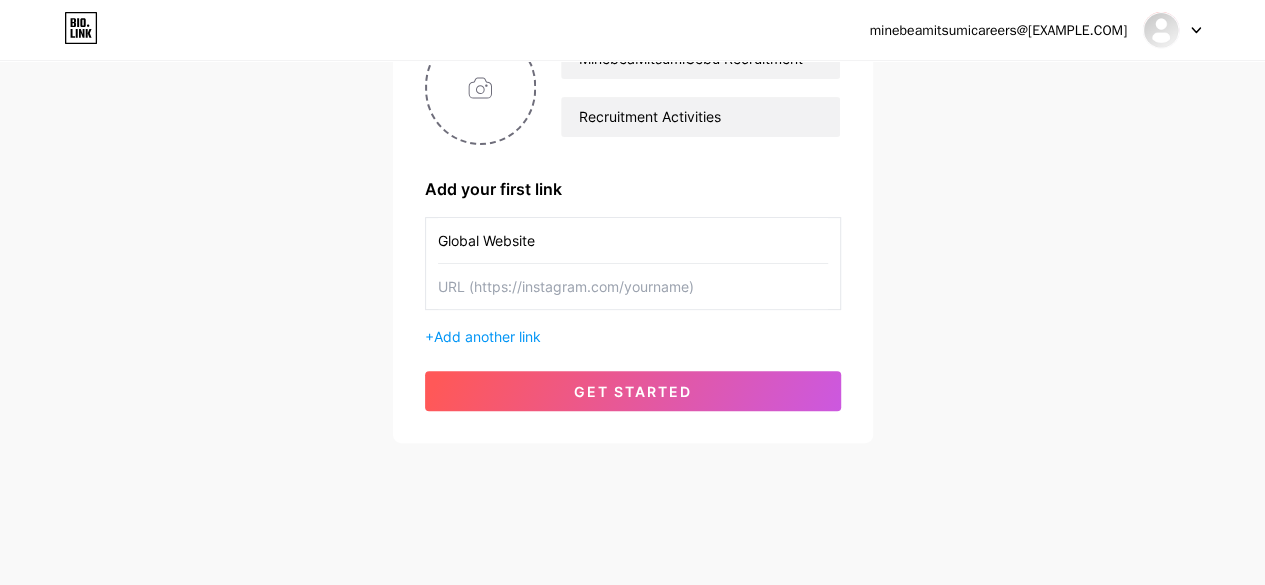 click at bounding box center (633, 286) 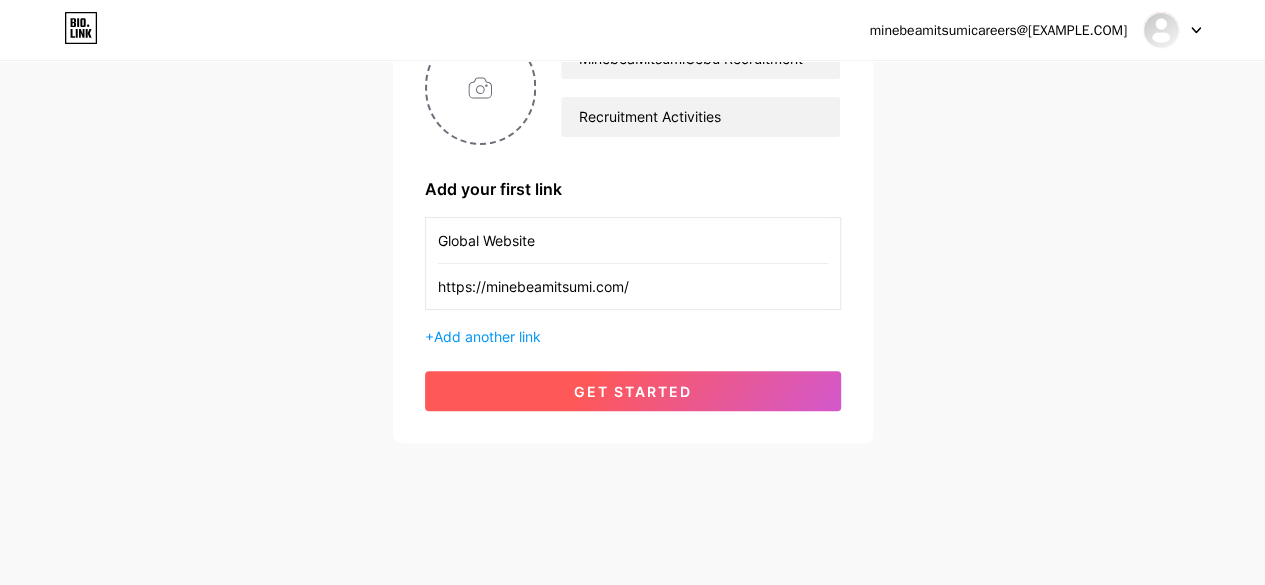 type on "https://minebeamitsumi.com/" 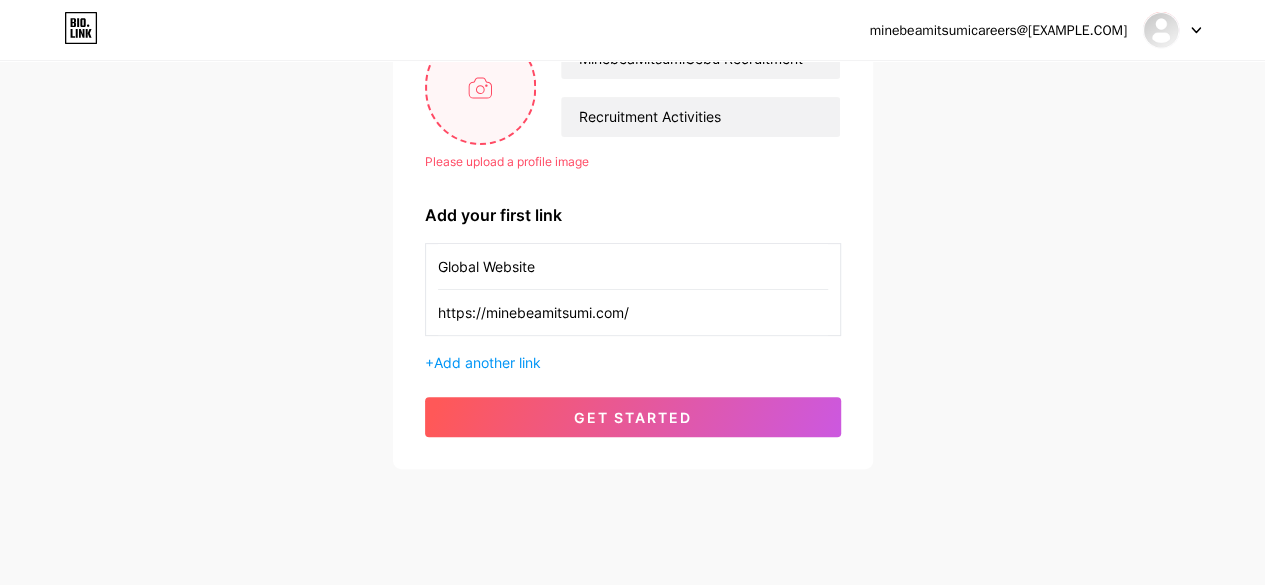 click at bounding box center [481, 87] 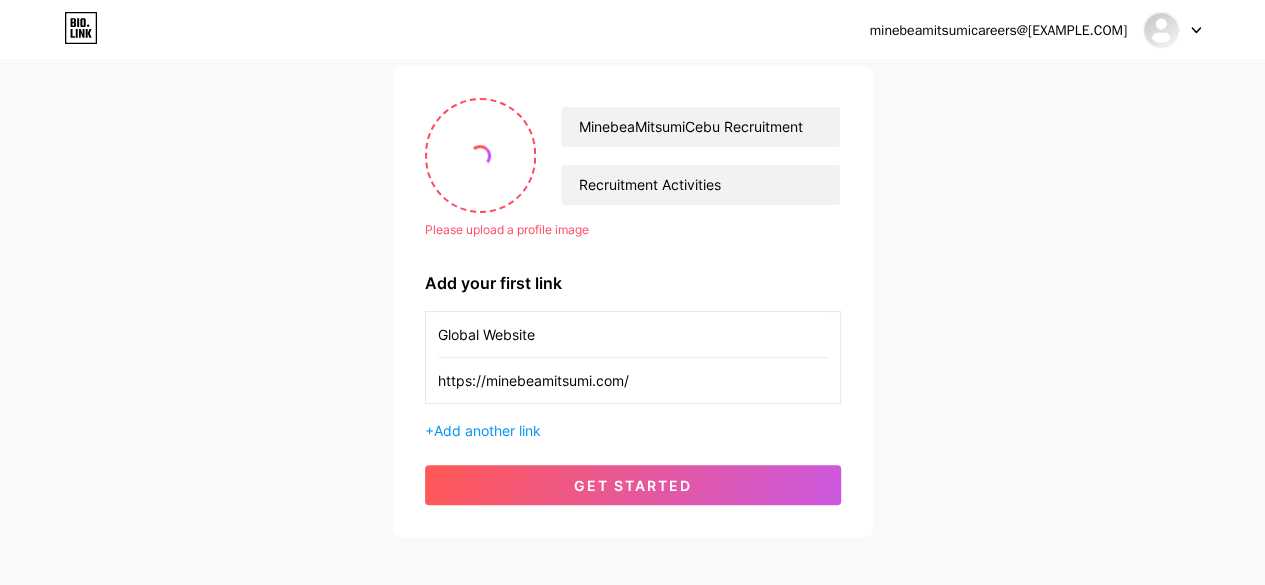 scroll, scrollTop: 106, scrollLeft: 0, axis: vertical 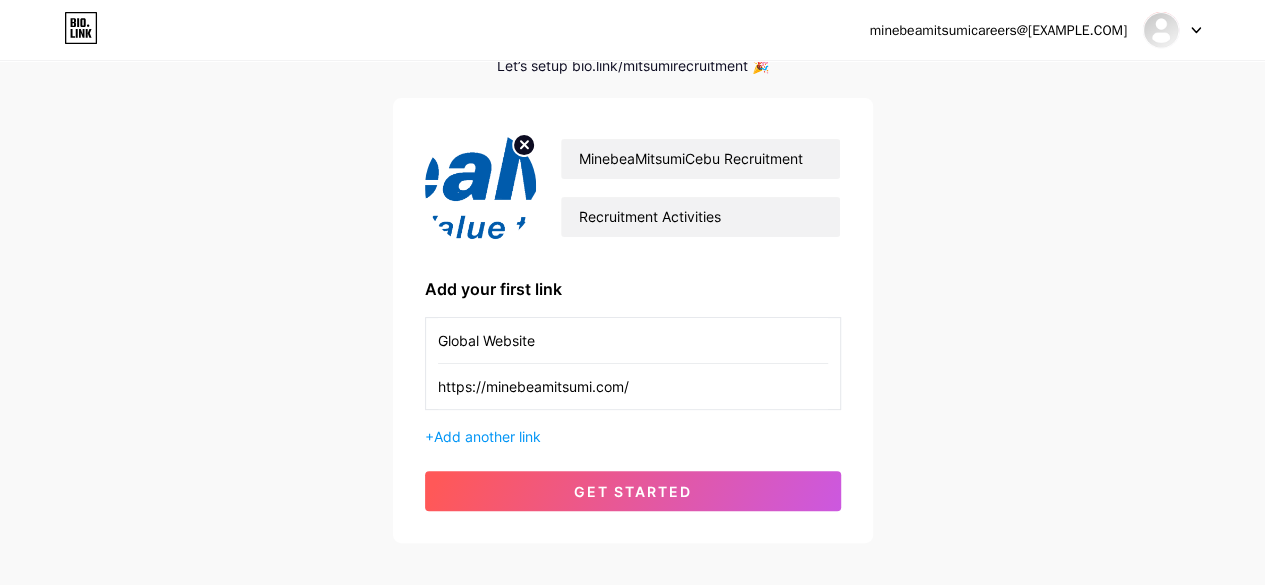 click 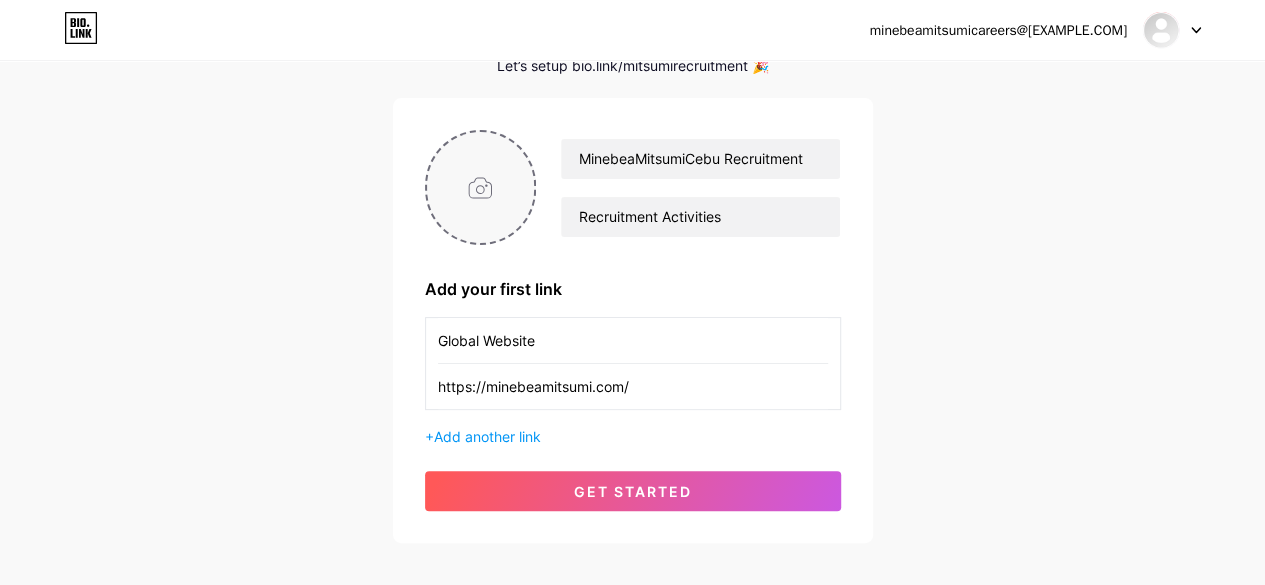 click at bounding box center (481, 187) 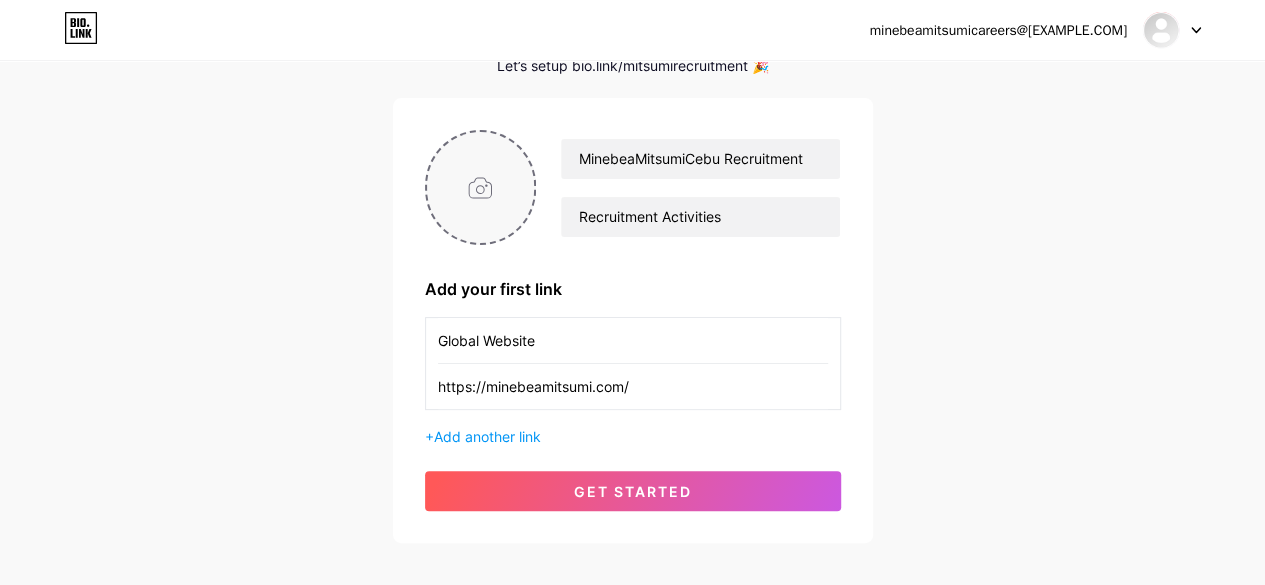 type on "C:\fakepath\Pink Minimal Beauty Organic Cosmetics Circle Logo.png" 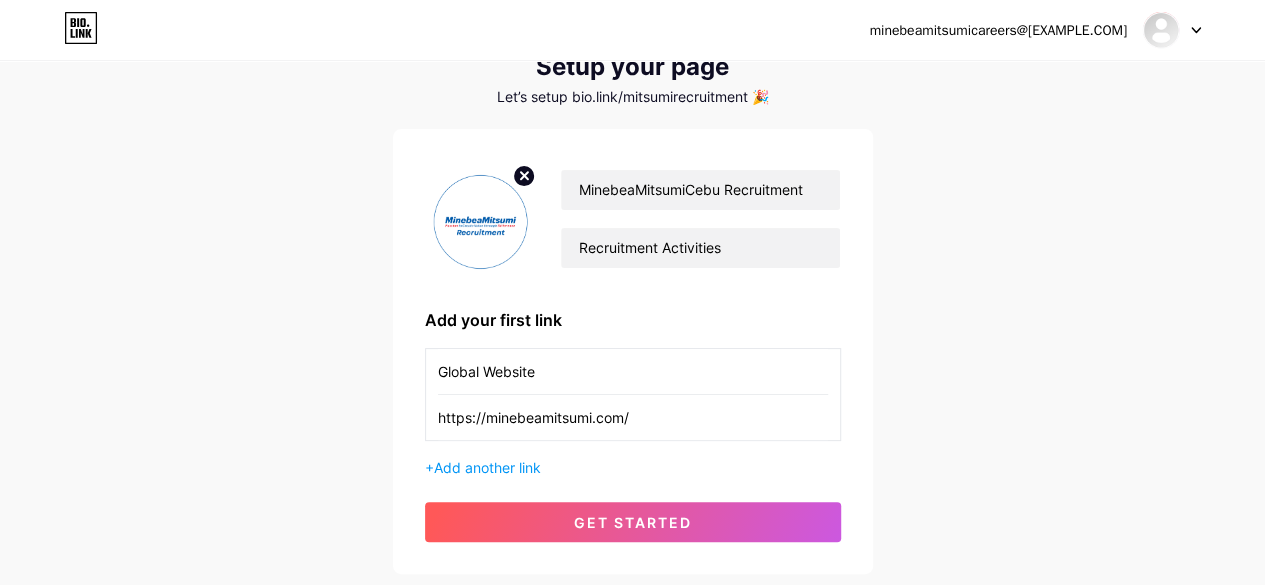 scroll, scrollTop: 106, scrollLeft: 0, axis: vertical 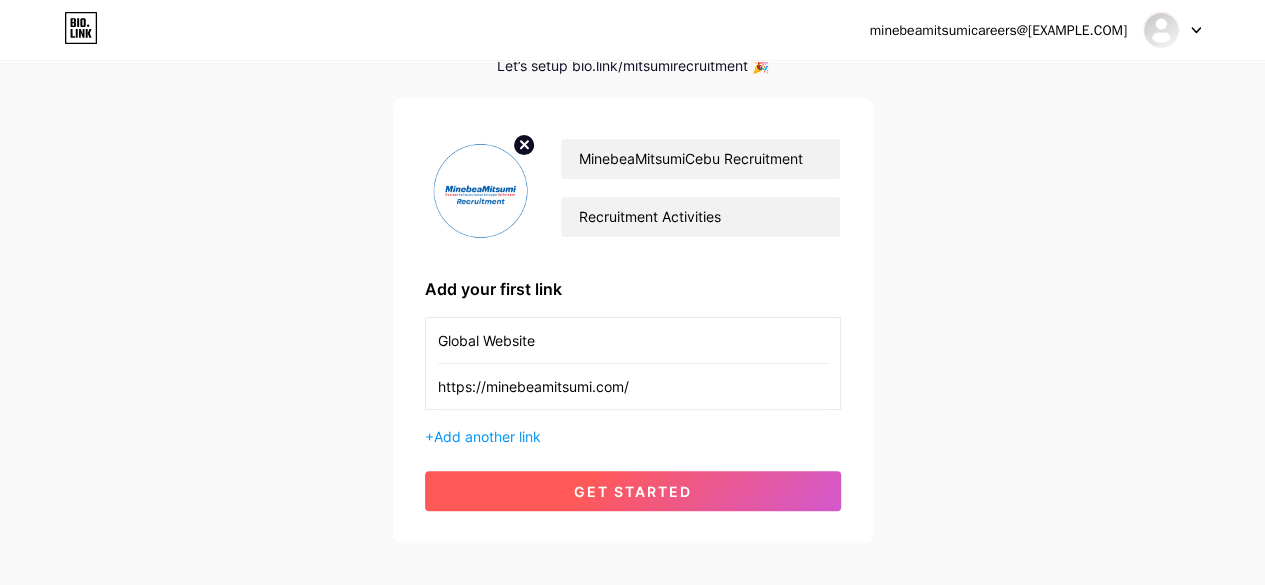 click on "get started" at bounding box center (633, 491) 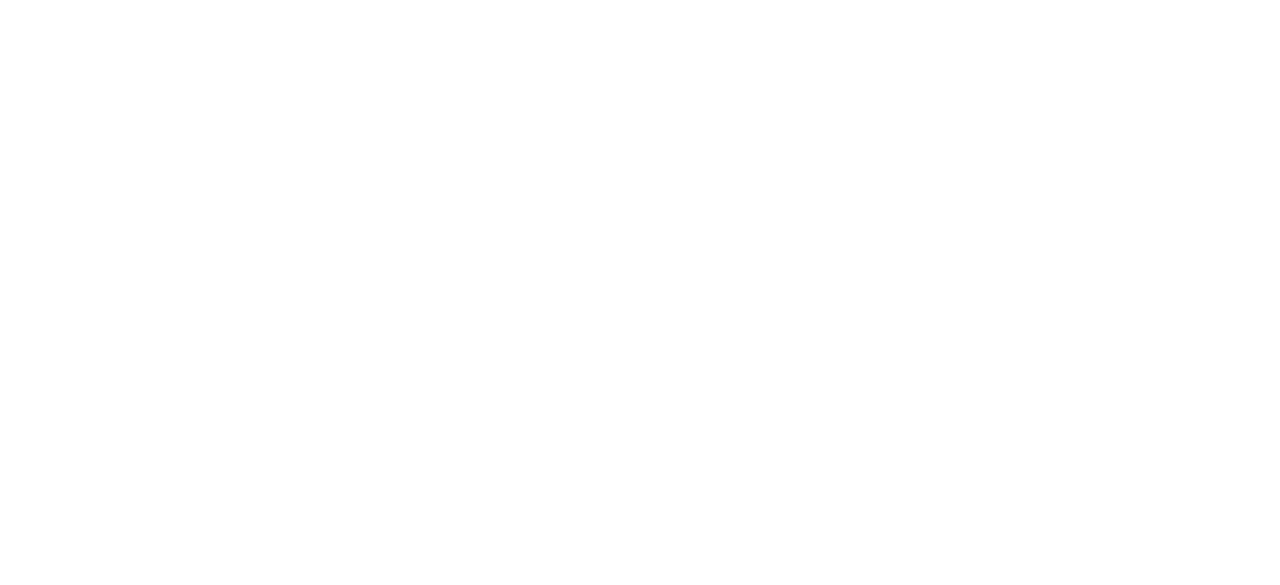 scroll, scrollTop: 0, scrollLeft: 0, axis: both 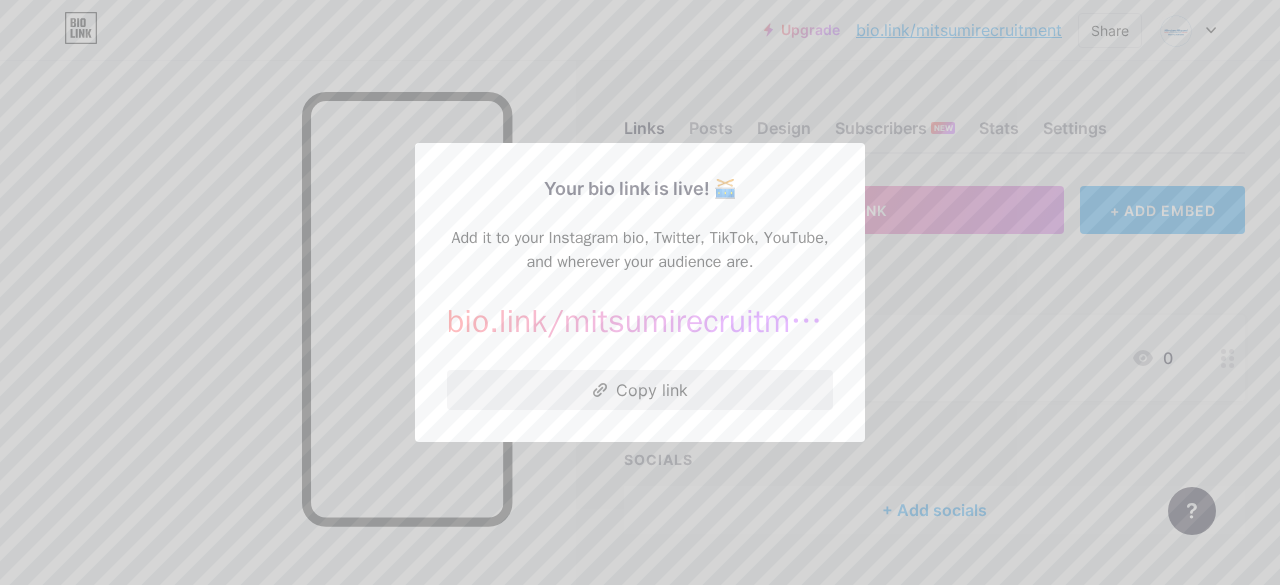 click on "Copy link" at bounding box center [640, 390] 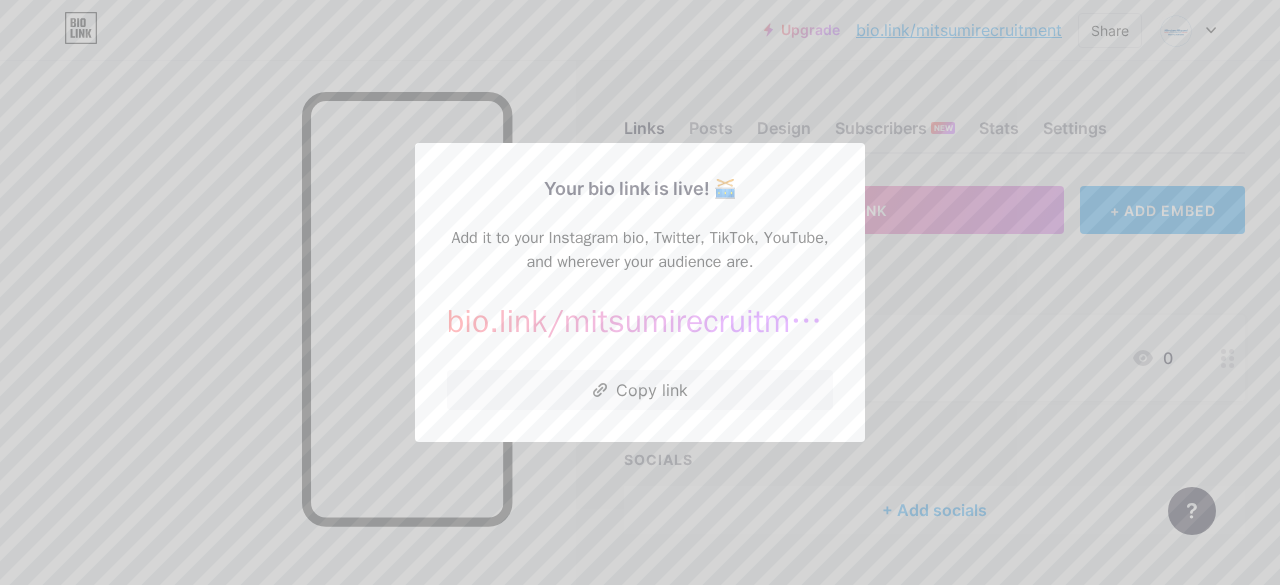 click at bounding box center (640, 292) 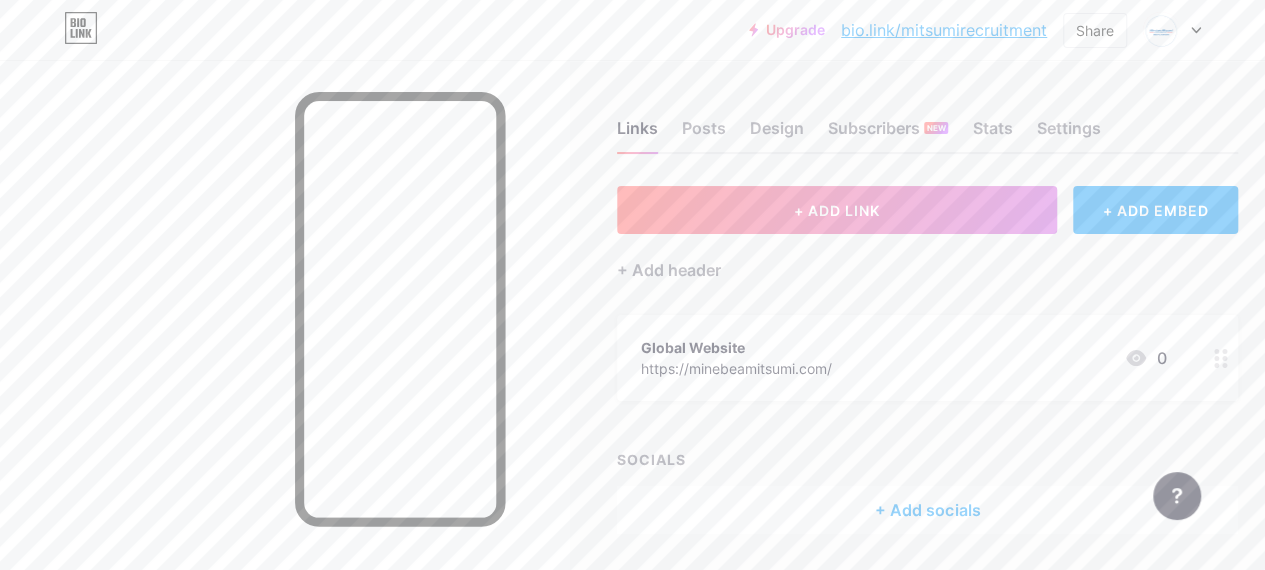 click 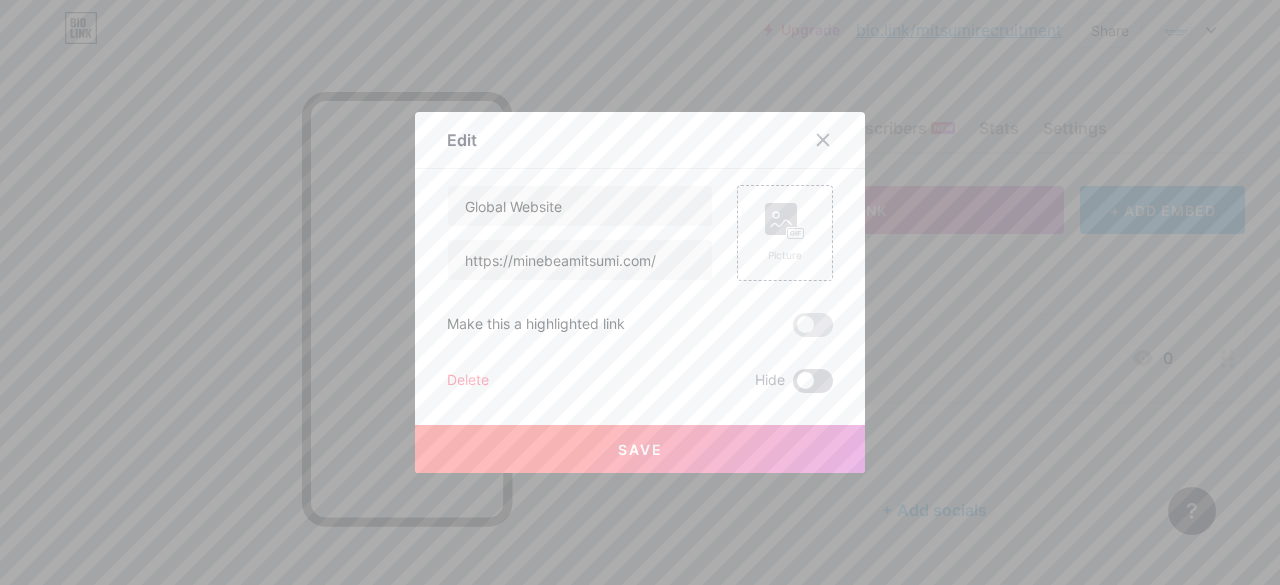 click at bounding box center (813, 381) 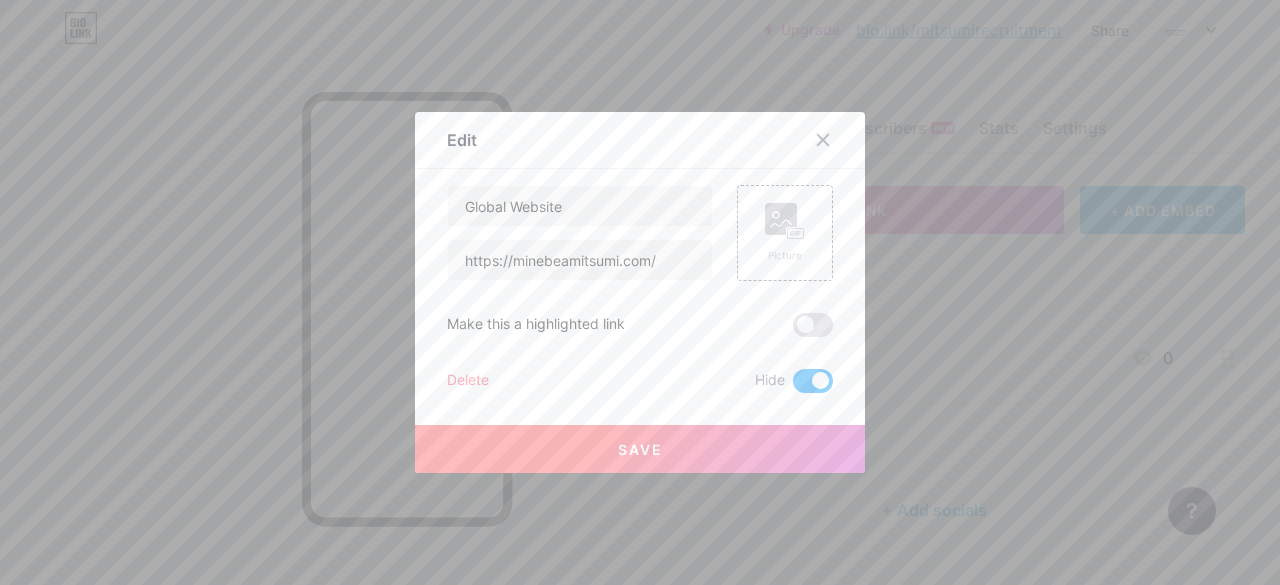 click on "Save" at bounding box center [640, 449] 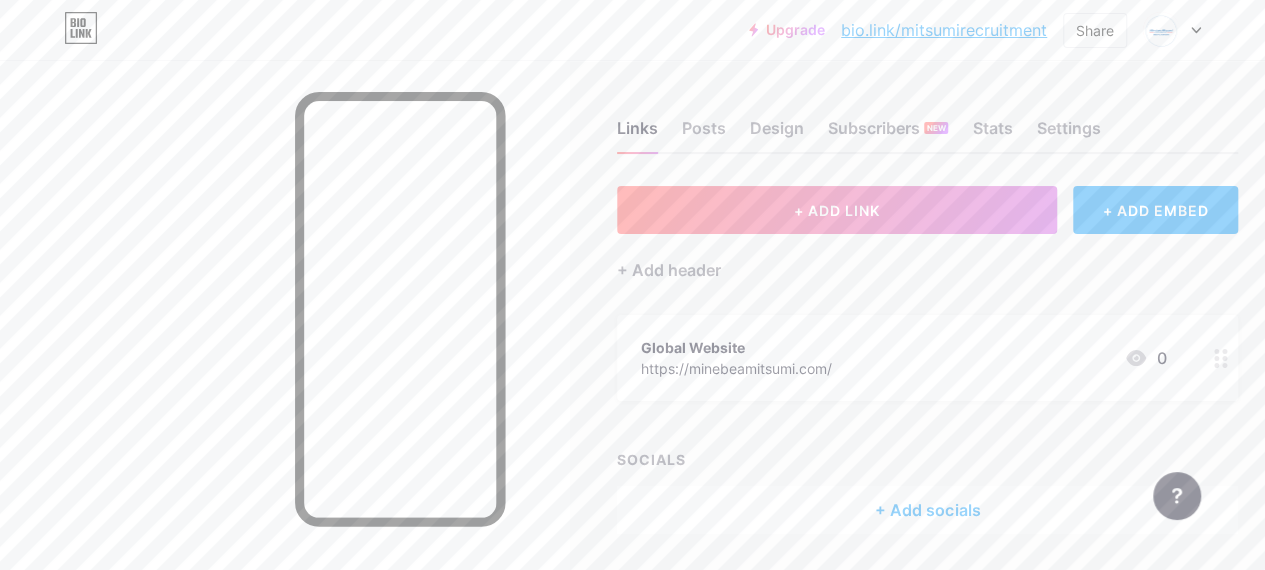 drag, startPoint x: 819, startPoint y: 138, endPoint x: 771, endPoint y: 182, distance: 65.11528 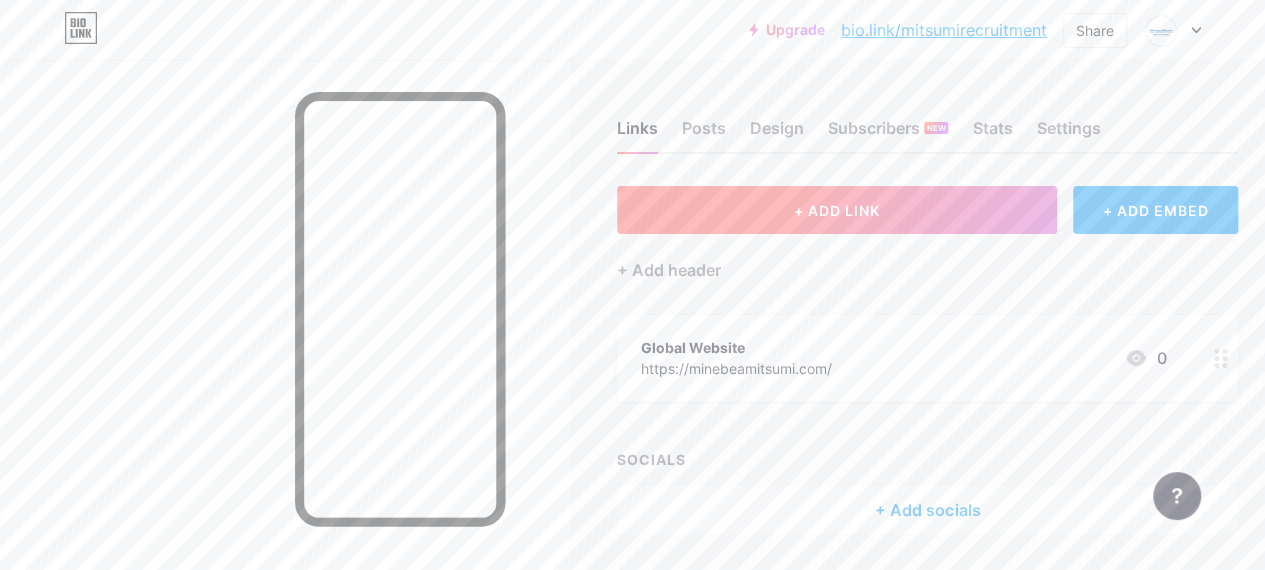 click on "+ ADD LINK" at bounding box center (837, 210) 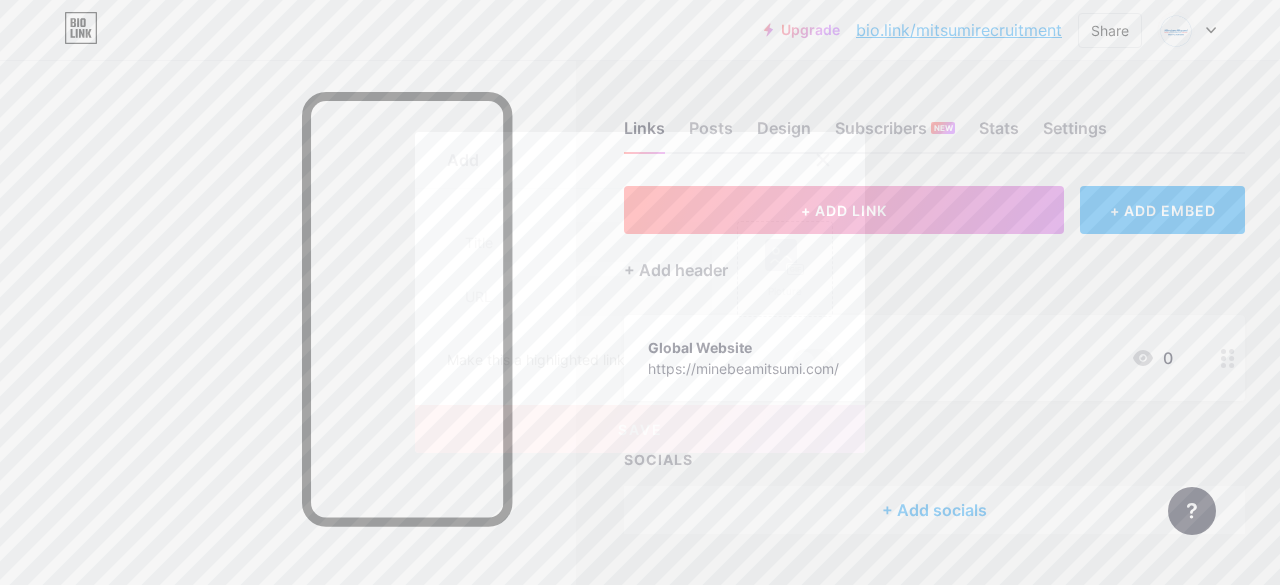 click 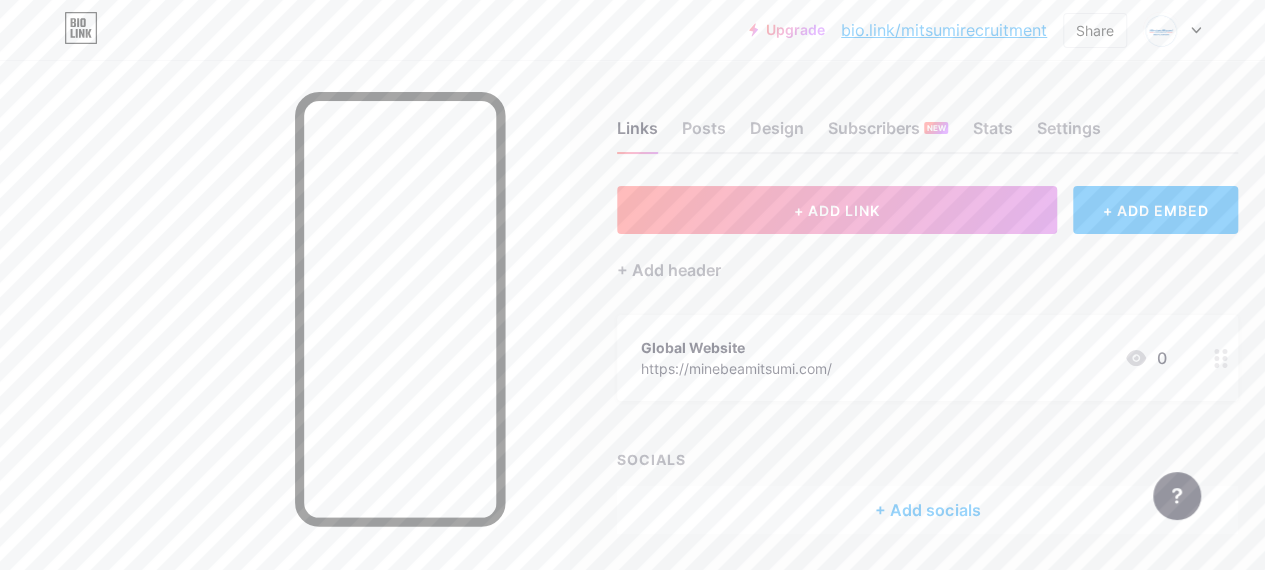 click 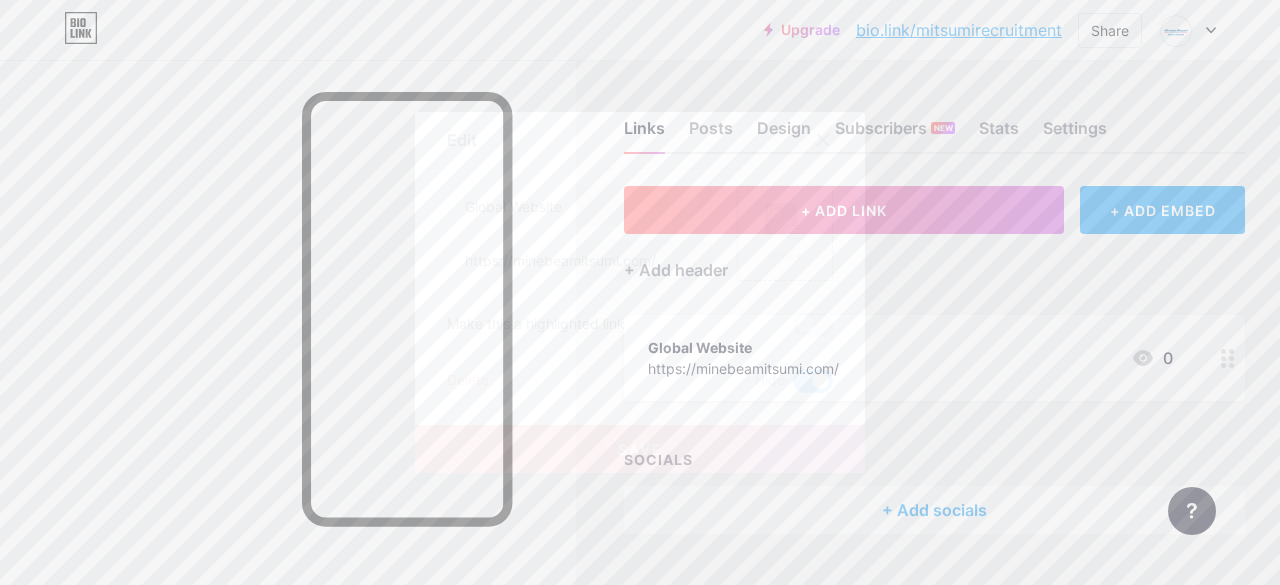 click at bounding box center [813, 381] 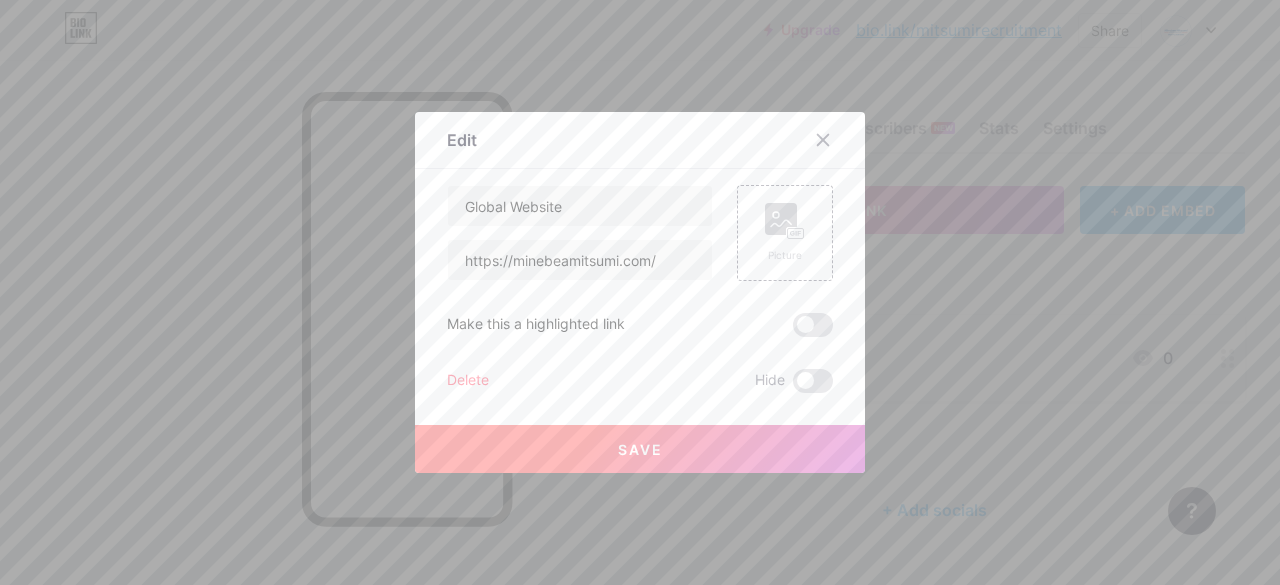 click on "Save" at bounding box center (640, 449) 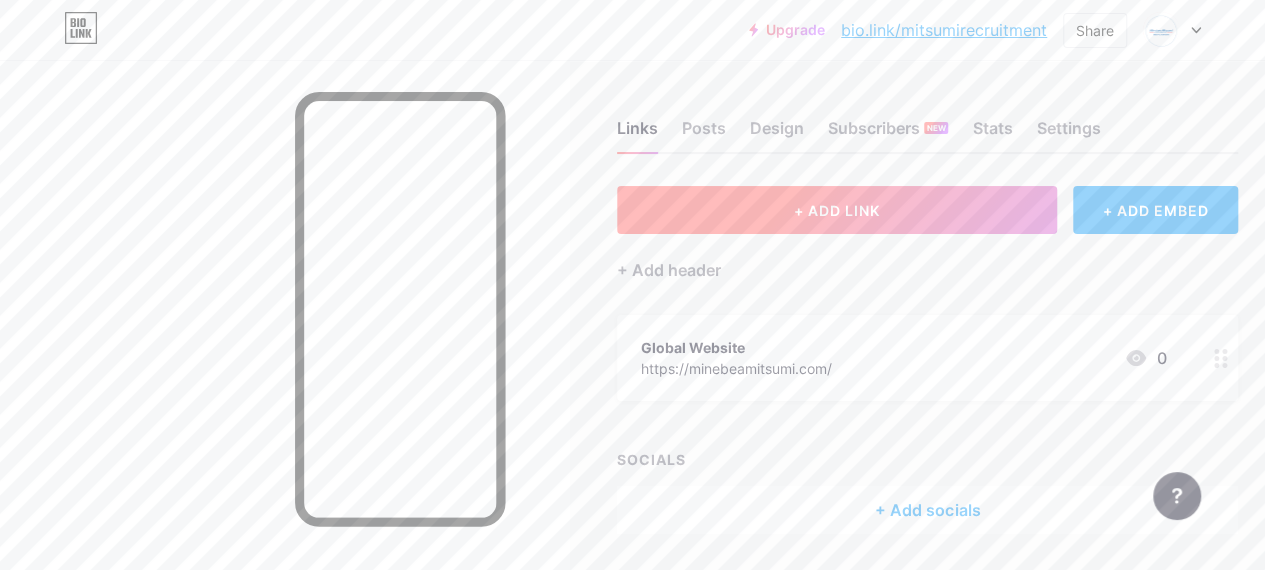 click on "+ ADD LINK" at bounding box center [837, 210] 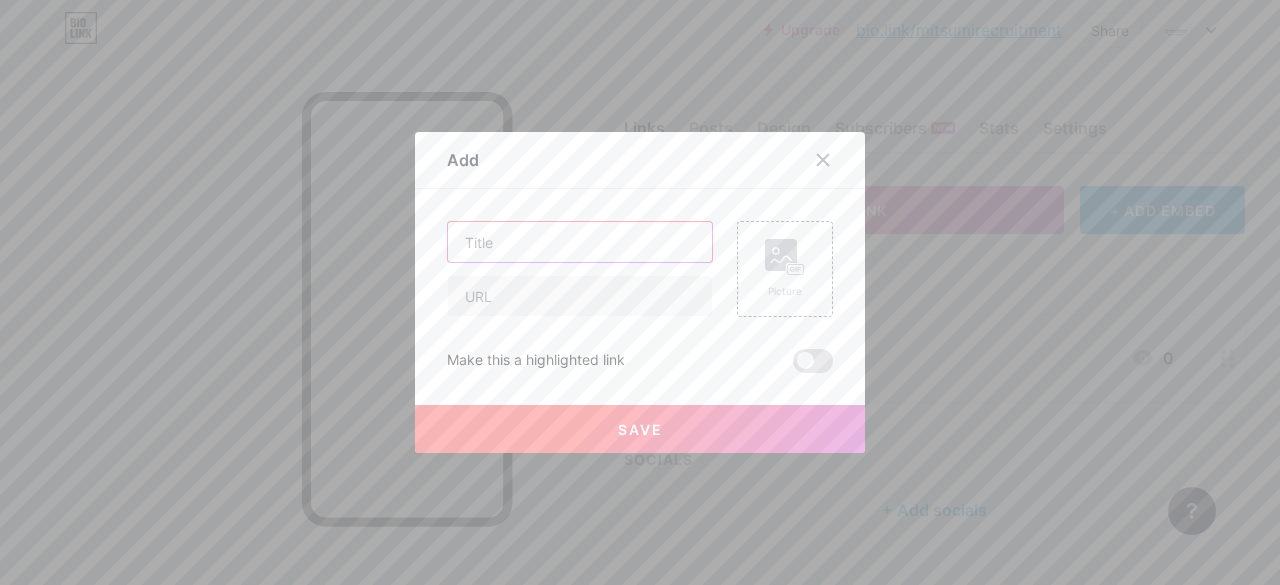 click at bounding box center (580, 242) 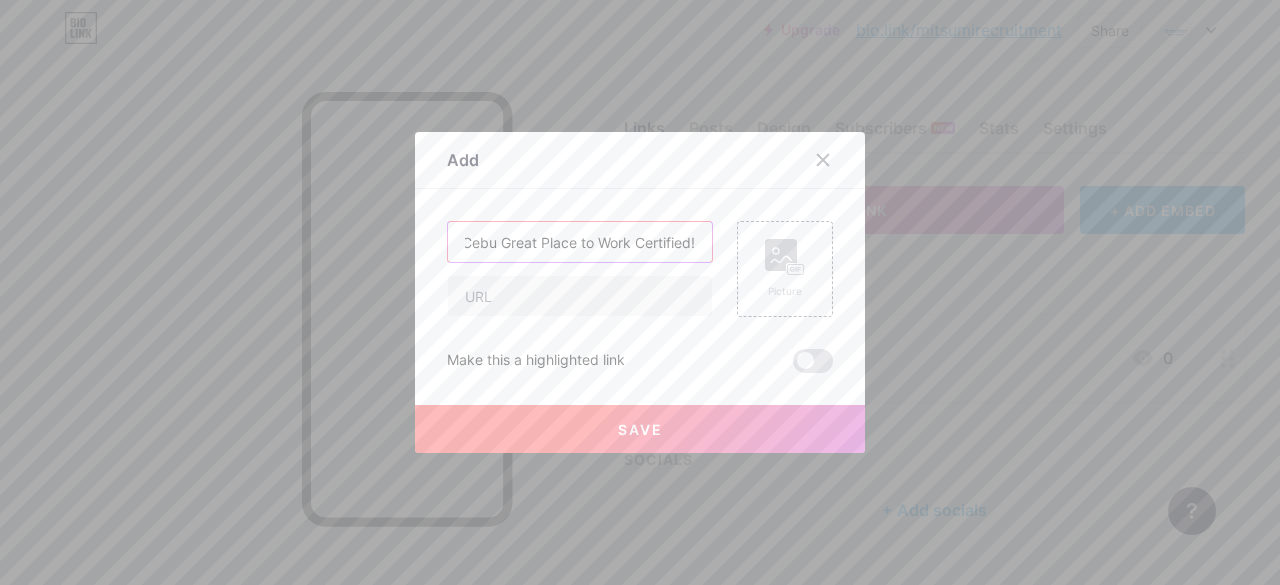 scroll, scrollTop: 0, scrollLeft: 117, axis: horizontal 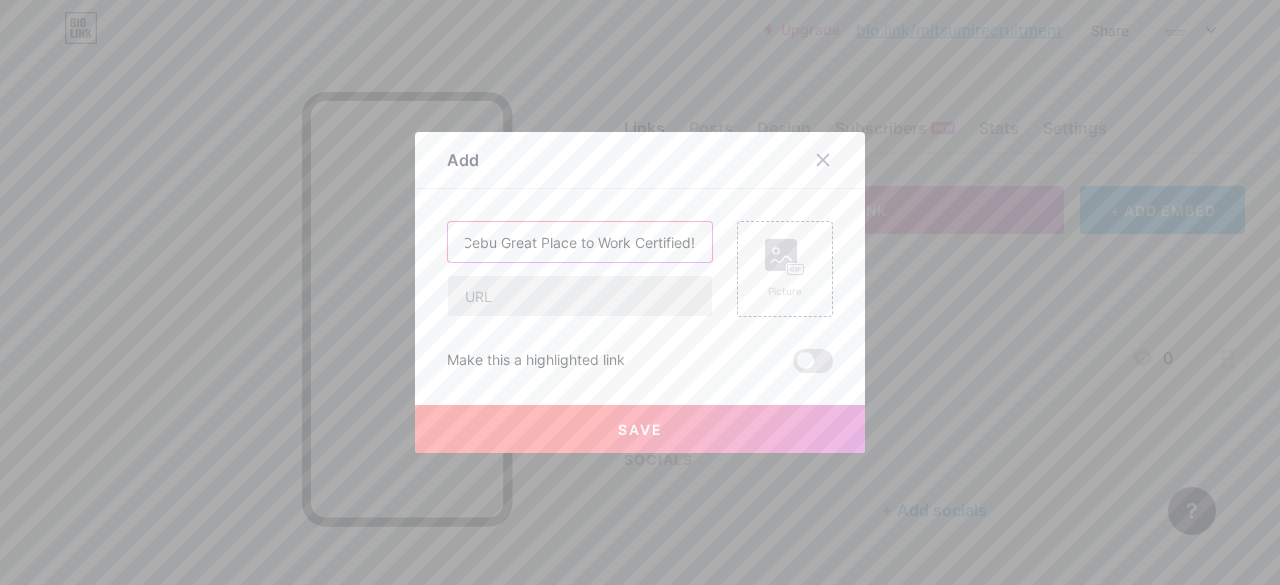 type on "MinebeaMitsumi Cebu Great Place to Work Certified!" 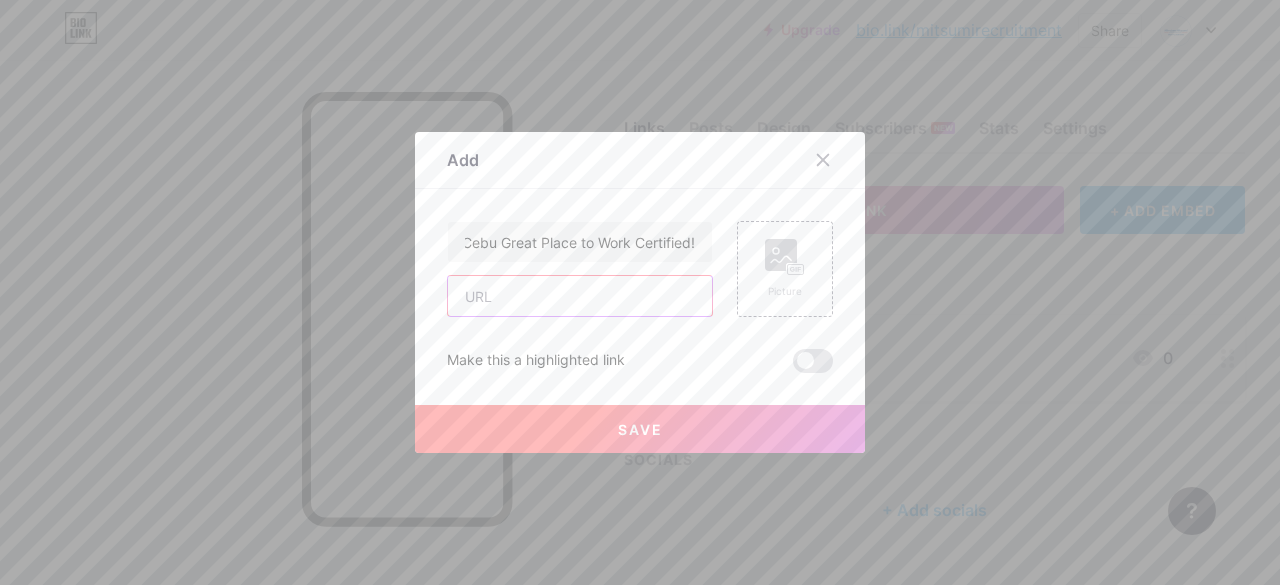 click at bounding box center [580, 296] 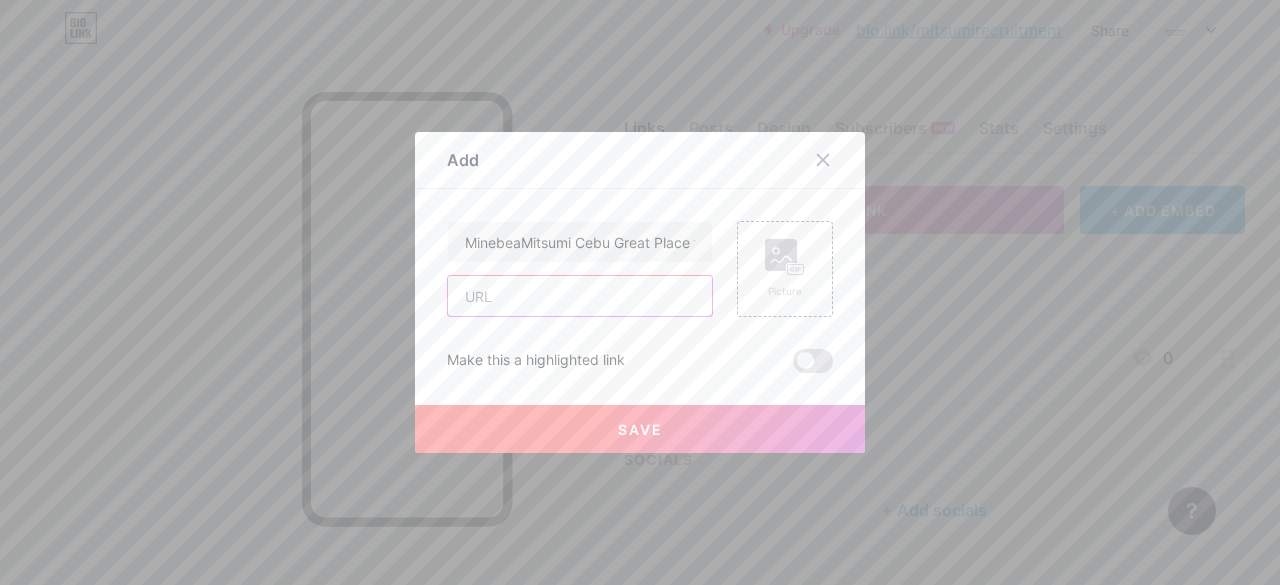 paste on "https://drive.google.com/file/d/1YcNVzQ35aHL4CyaxcCoxHIhXwZH1TEYZ/view?usp=drive_link" 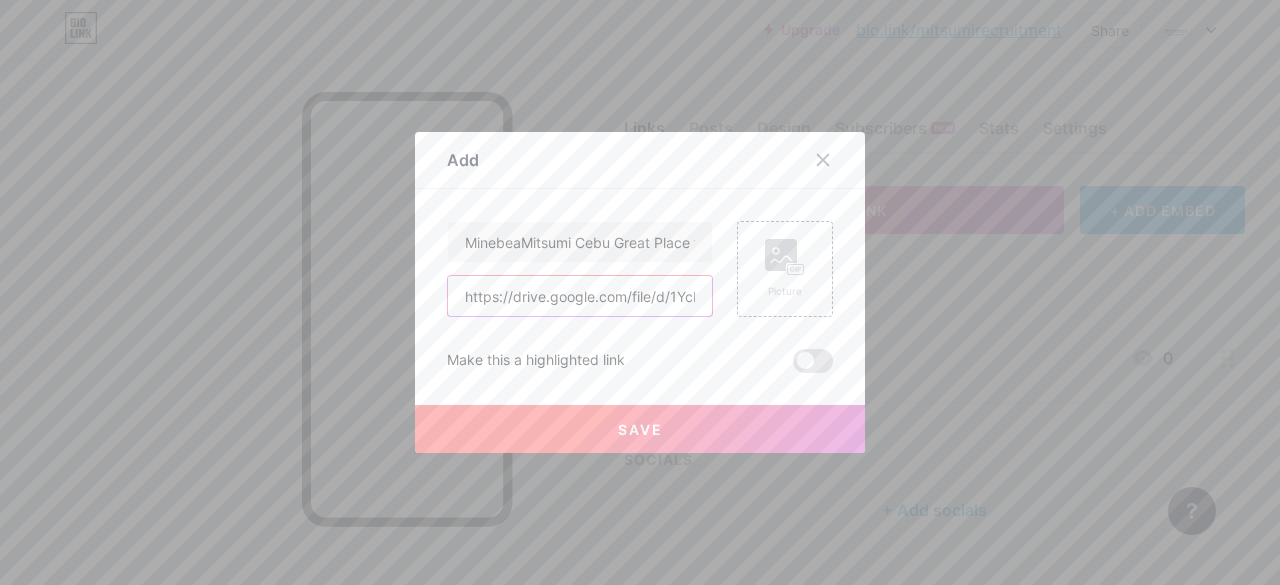 scroll, scrollTop: 0, scrollLeft: 395, axis: horizontal 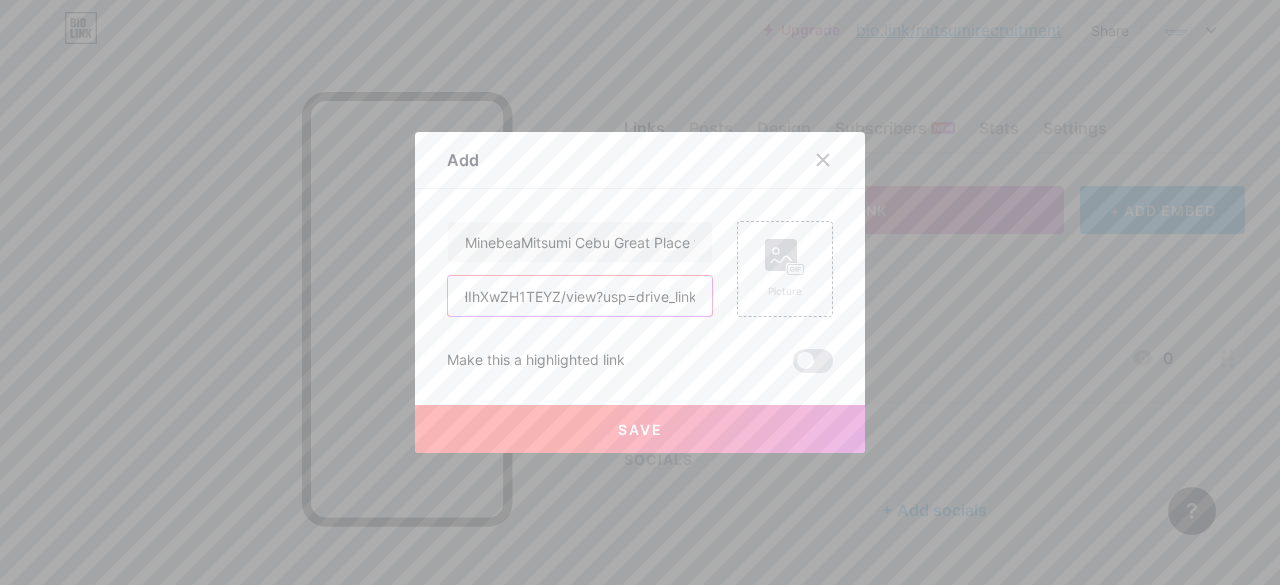 type on "https://drive.google.com/file/d/1YcNVzQ35aHL4CyaxcCoxHIhXwZH1TEYZ/view?usp=drive_link" 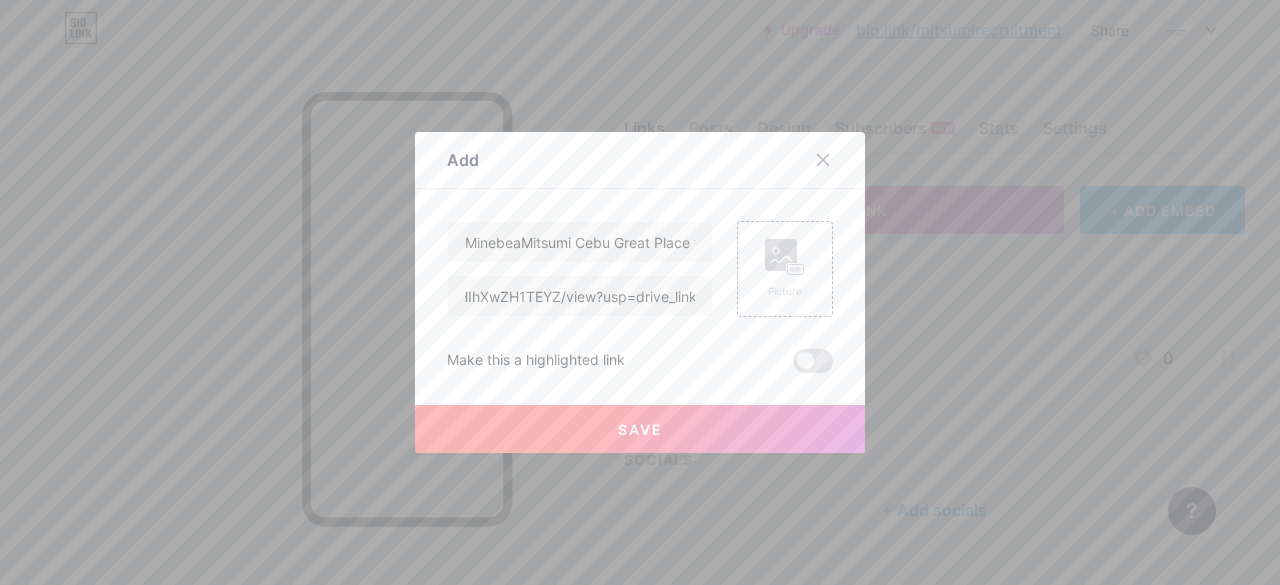 scroll, scrollTop: 0, scrollLeft: 0, axis: both 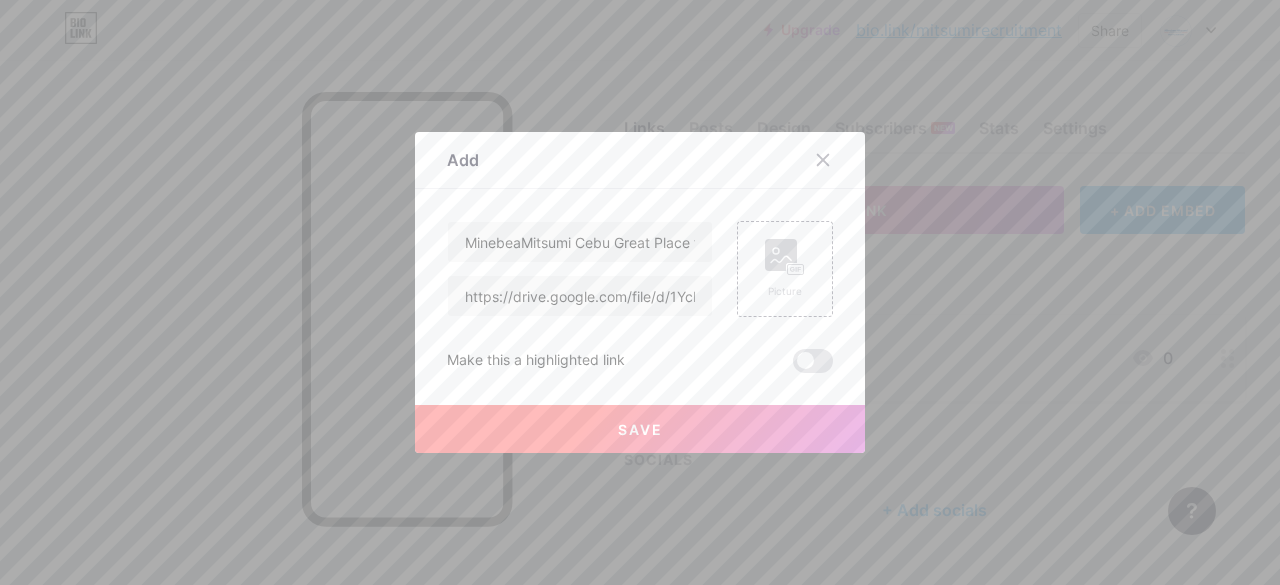 click on "Save" at bounding box center (640, 429) 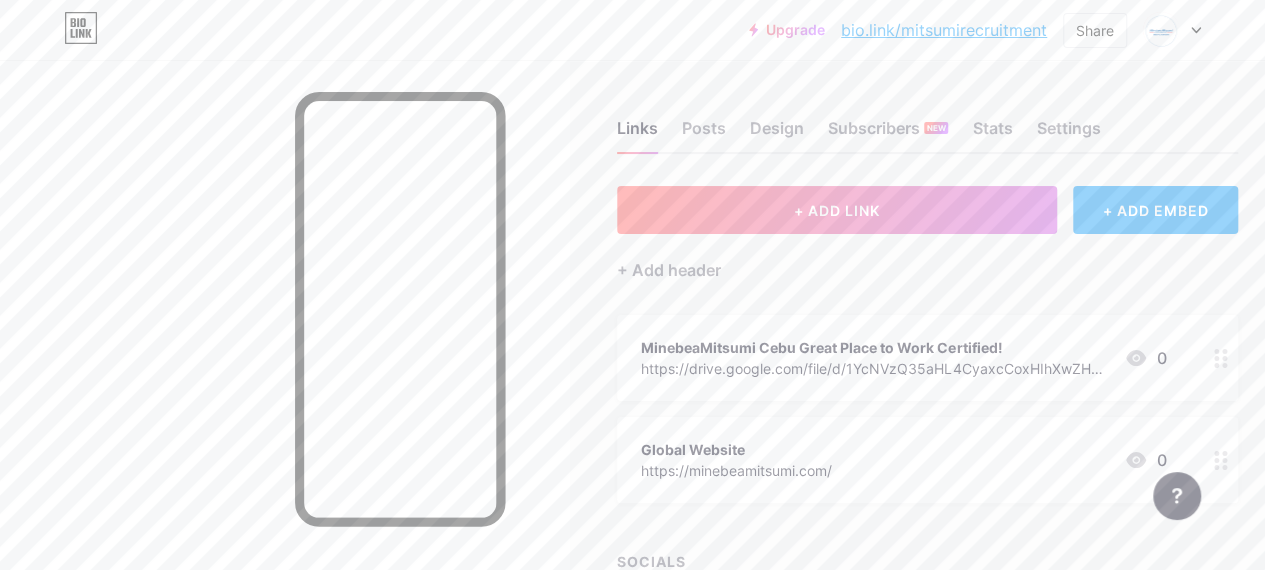 drag, startPoint x: 1075, startPoint y: 453, endPoint x: 1073, endPoint y: 381, distance: 72.02777 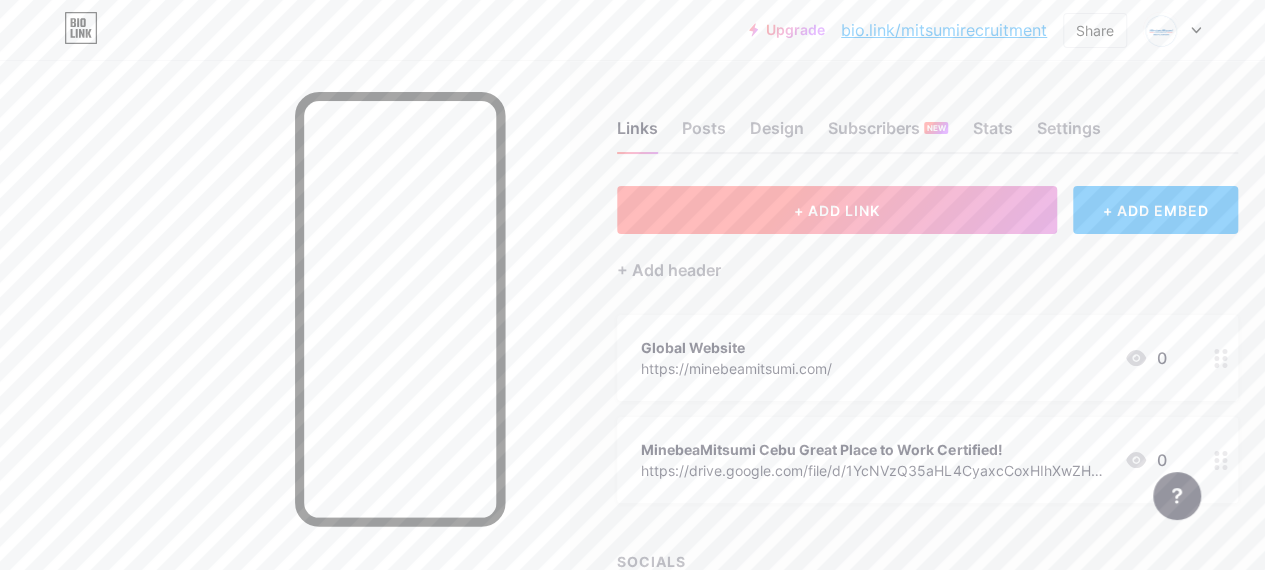 click on "+ ADD LINK" at bounding box center (837, 210) 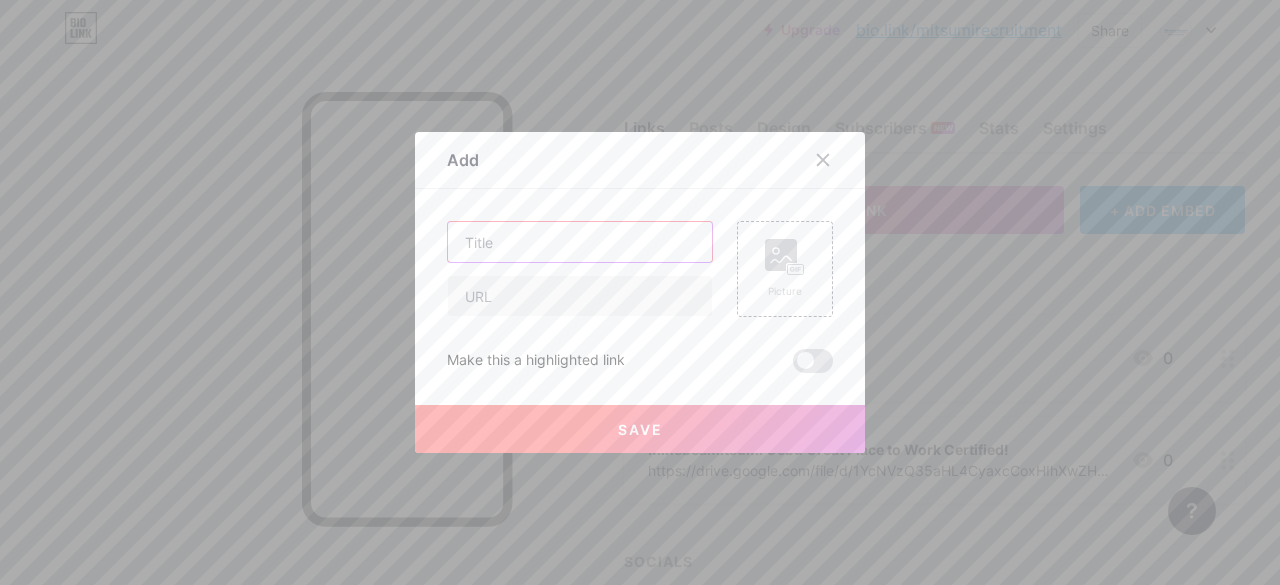 click at bounding box center [580, 242] 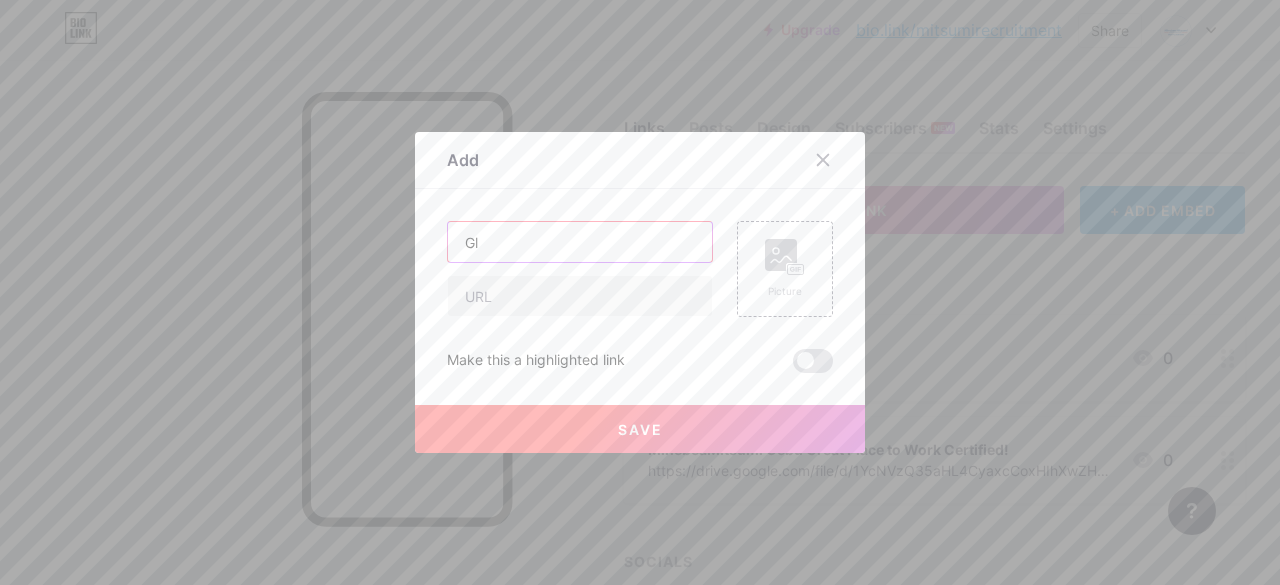 type on "G" 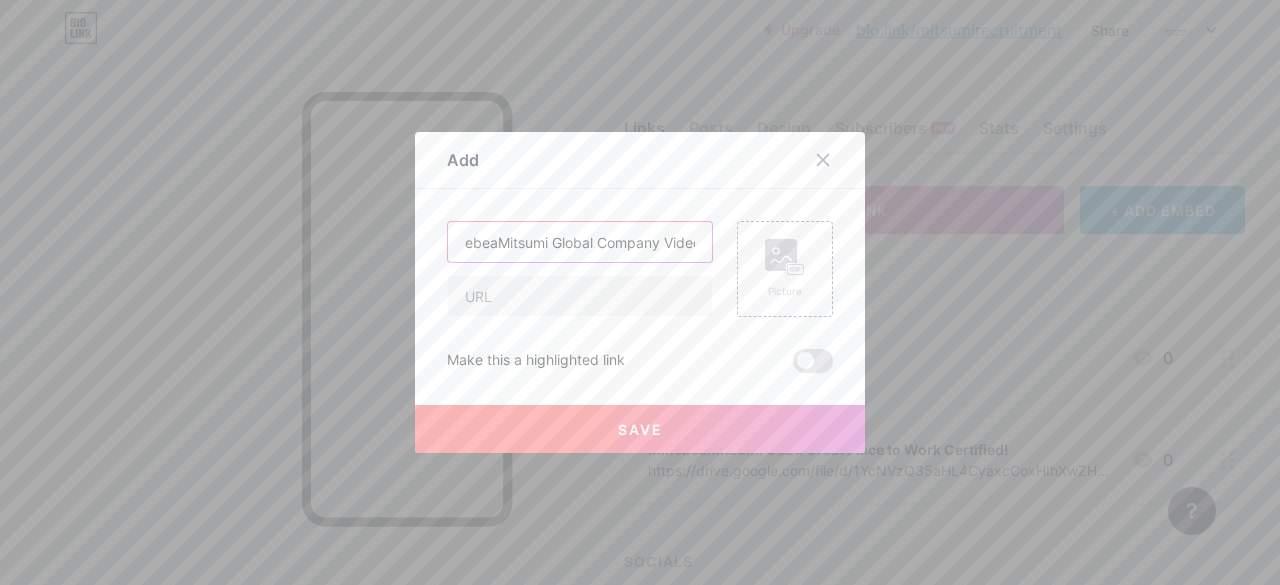 scroll, scrollTop: 0, scrollLeft: 32, axis: horizontal 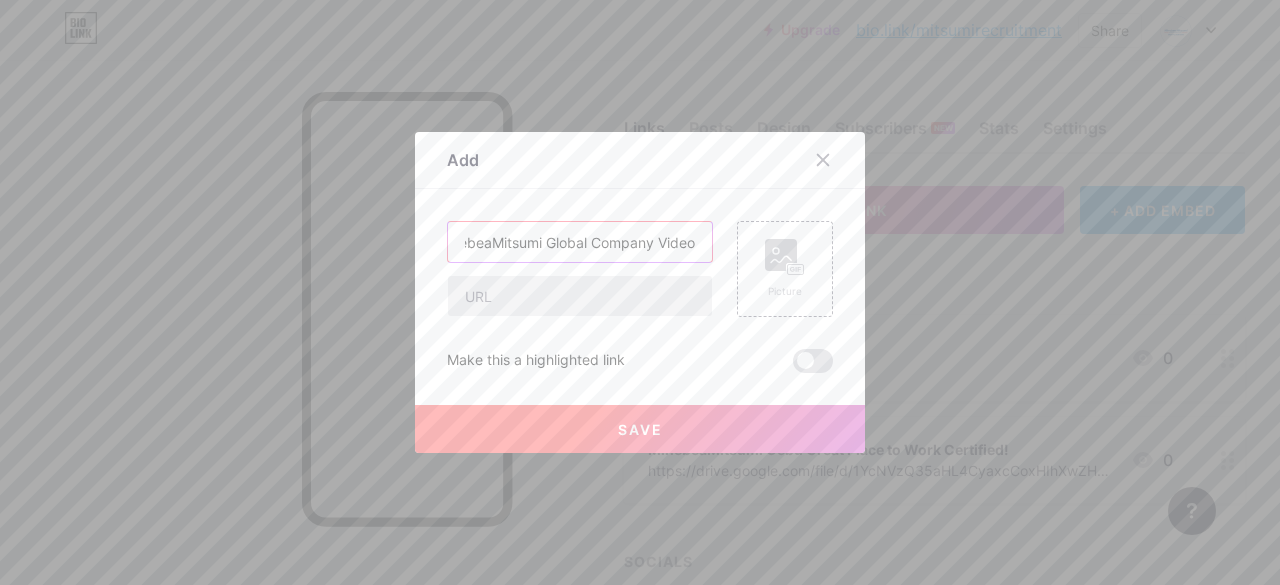 type on "MinebeaMitsumi Global Company Video" 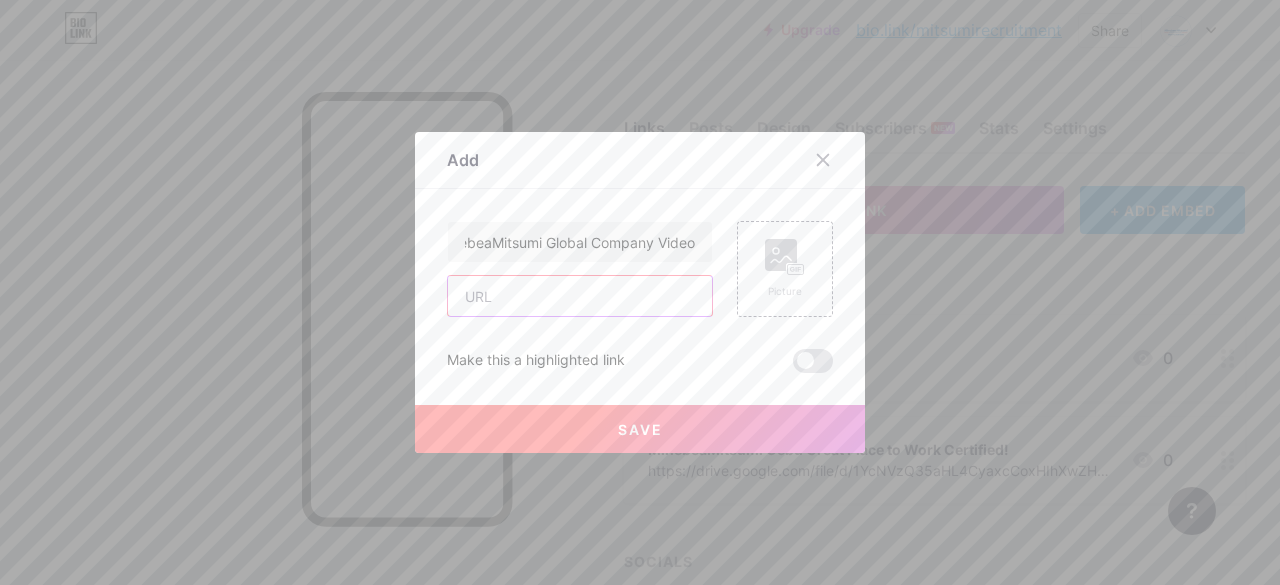 click at bounding box center [580, 296] 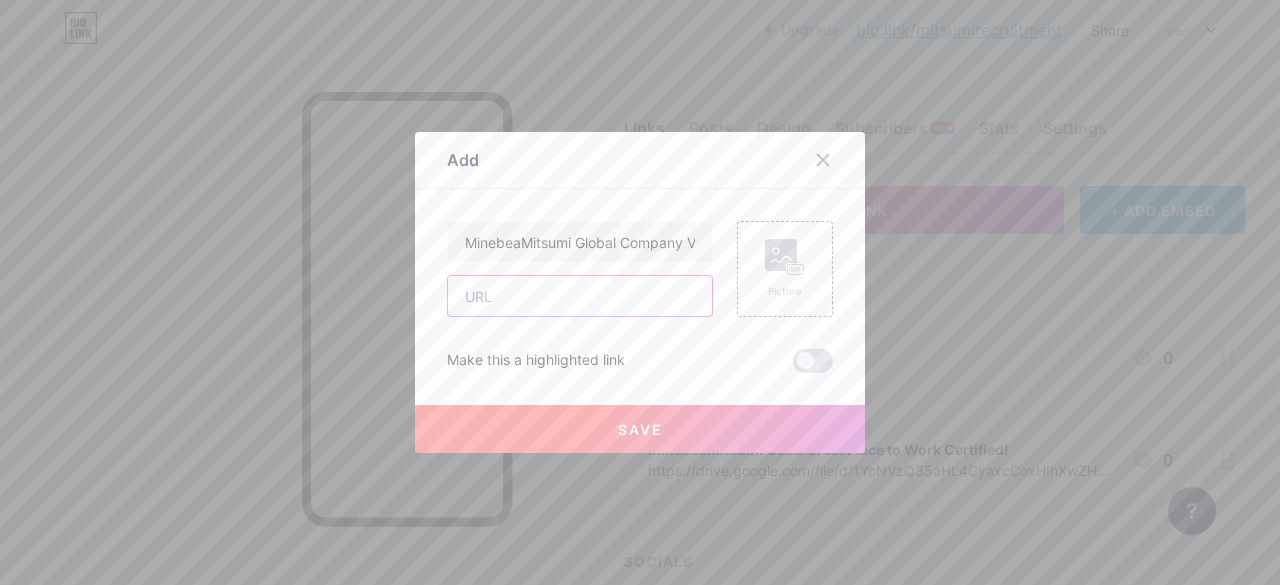 paste on "https://drive.google.com/file/d/1PpFPep3SM9YbPBi4th0IDZcGuQ2BlbWJ/view?usp=drive_link" 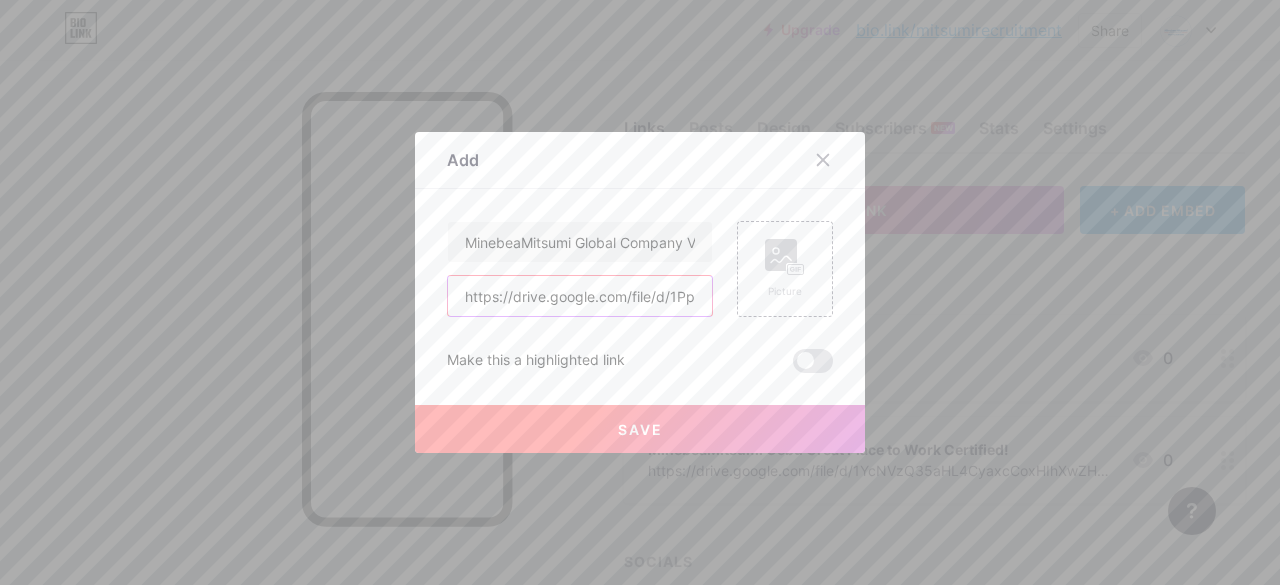 scroll, scrollTop: 0, scrollLeft: 386, axis: horizontal 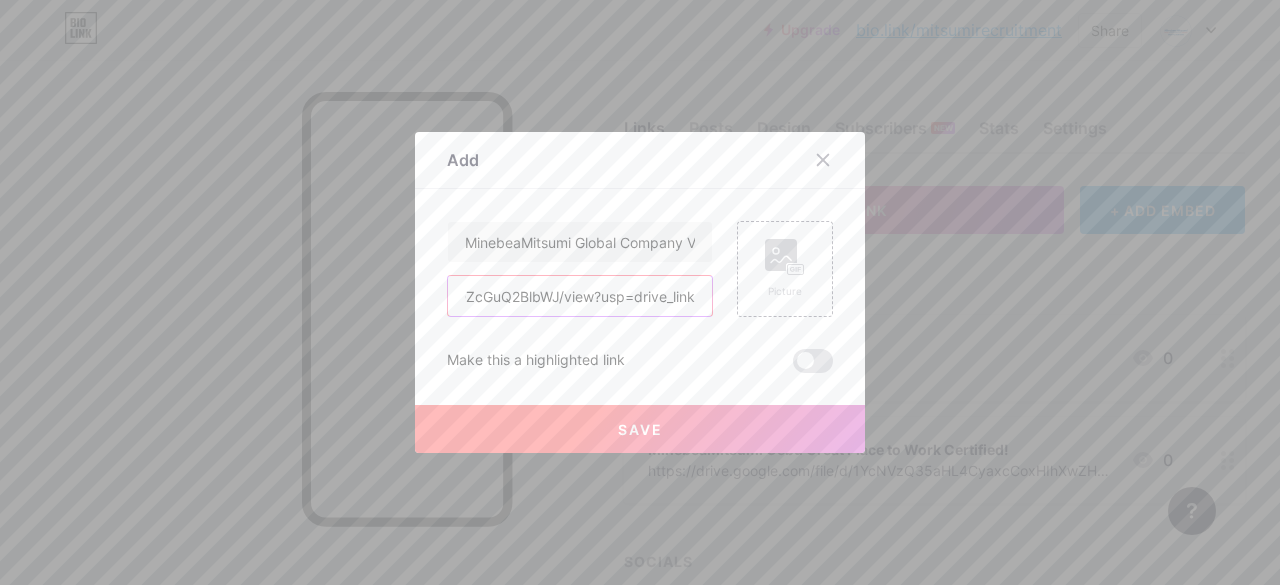 type on "https://drive.google.com/file/d/1PpFPep3SM9YbPBi4th0IDZcGuQ2BlbWJ/view?usp=drive_link" 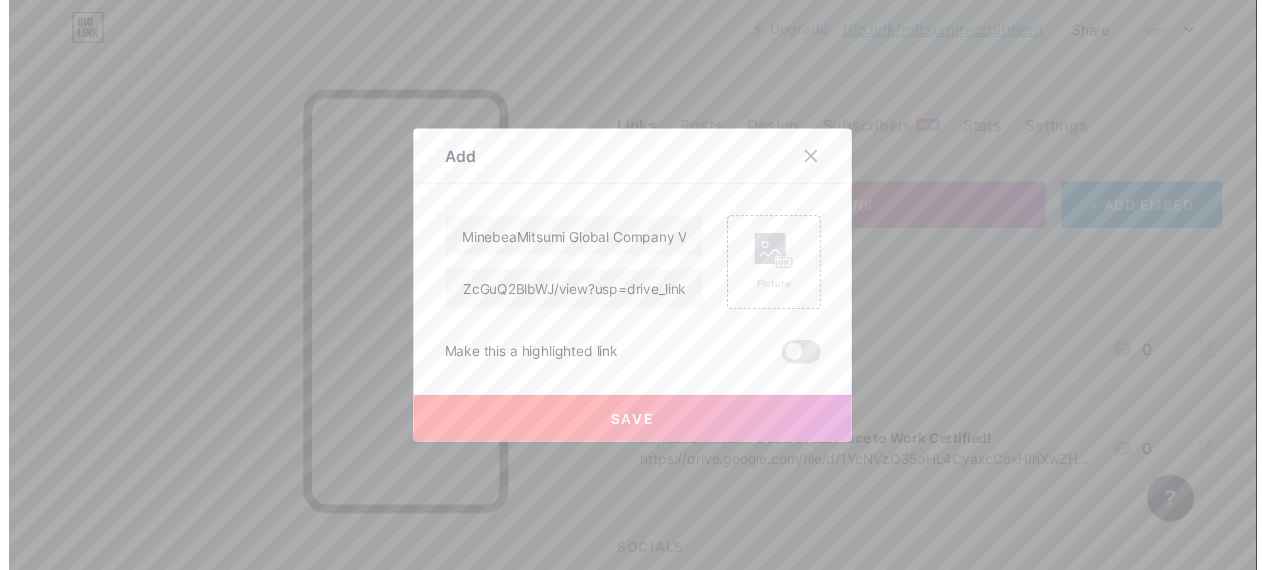 scroll, scrollTop: 0, scrollLeft: 0, axis: both 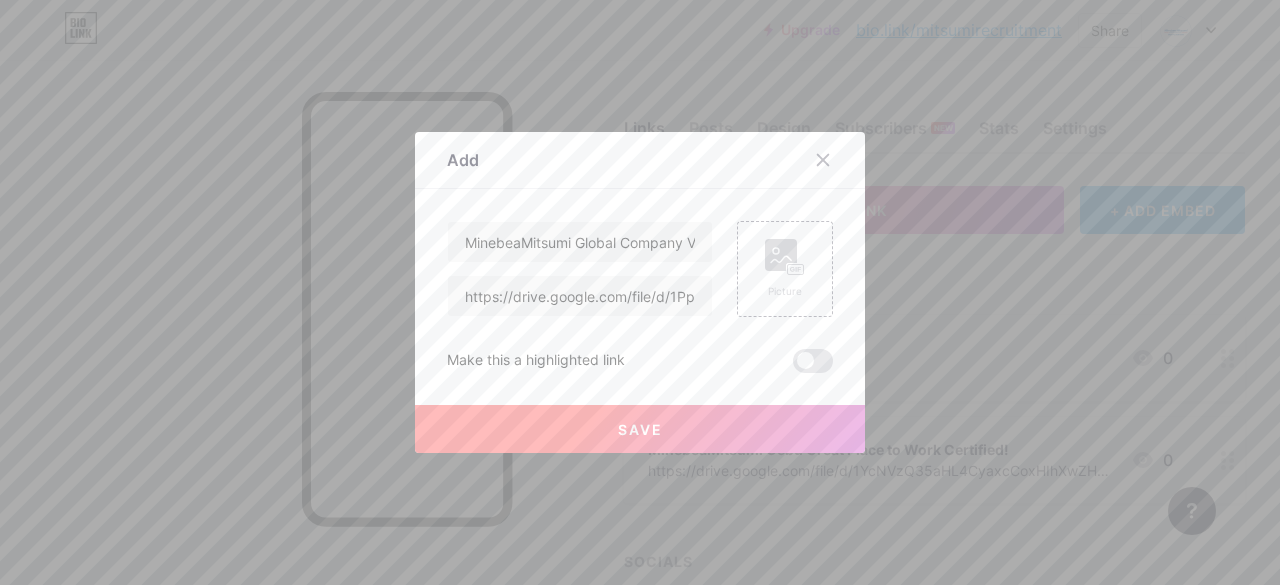 click on "Save" at bounding box center (640, 429) 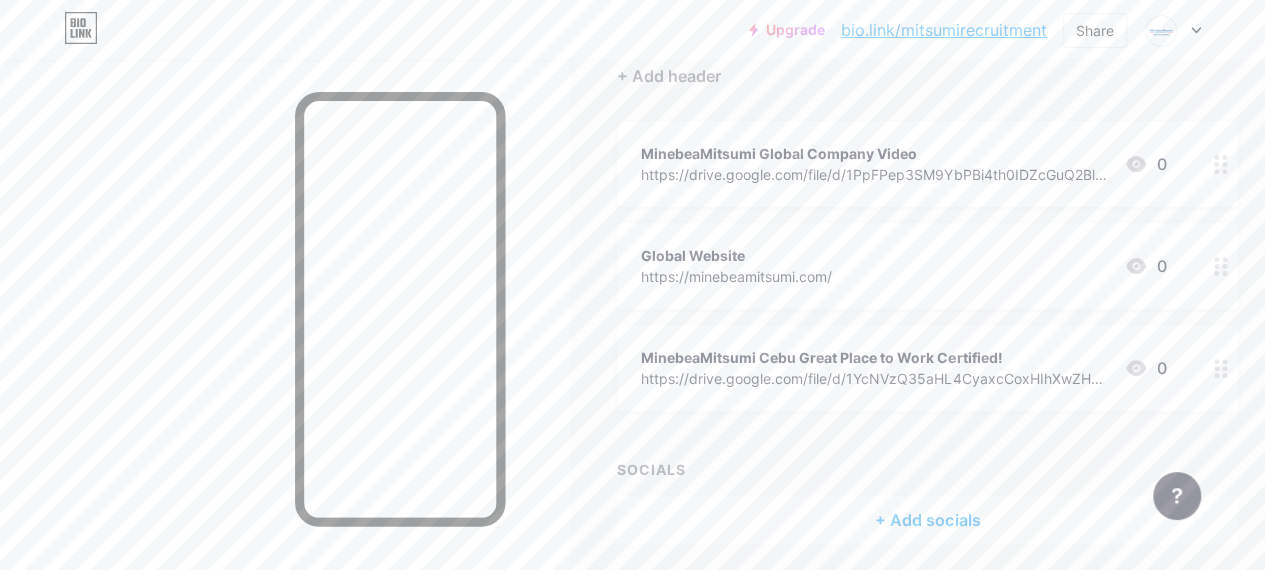 scroll, scrollTop: 200, scrollLeft: 0, axis: vertical 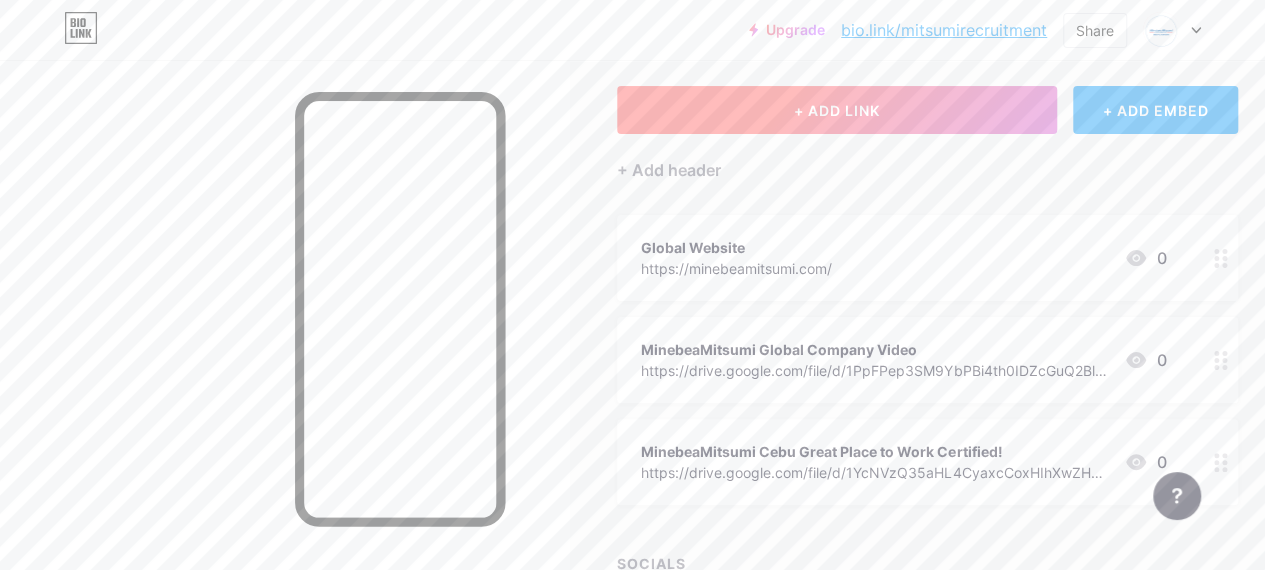 click on "+ ADD LINK" at bounding box center (837, 110) 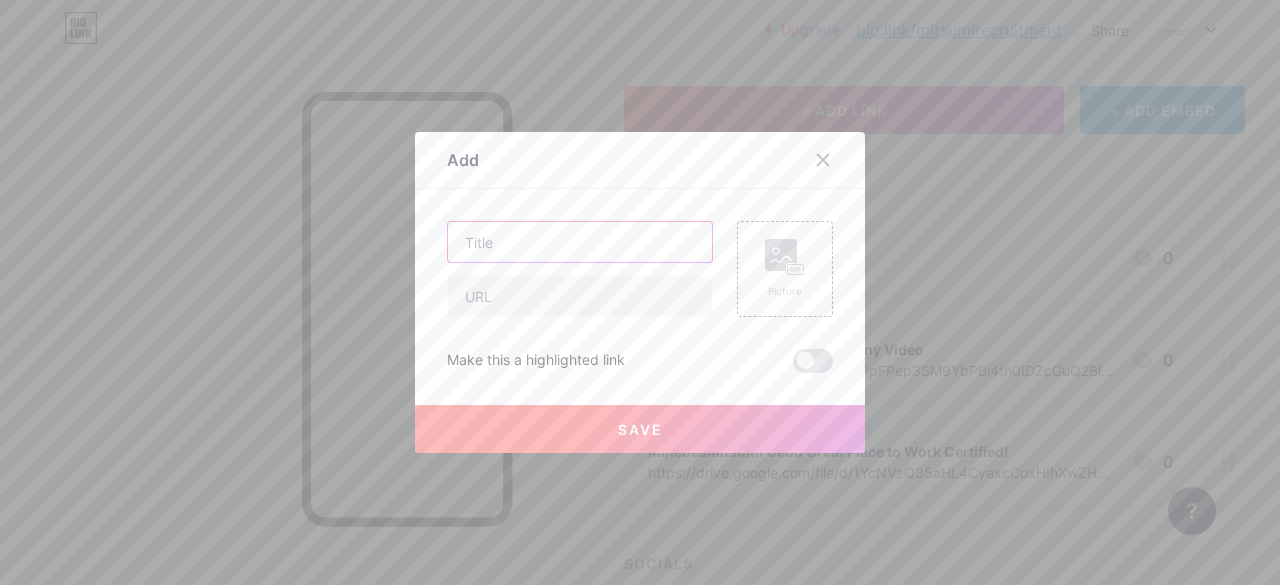click at bounding box center (580, 242) 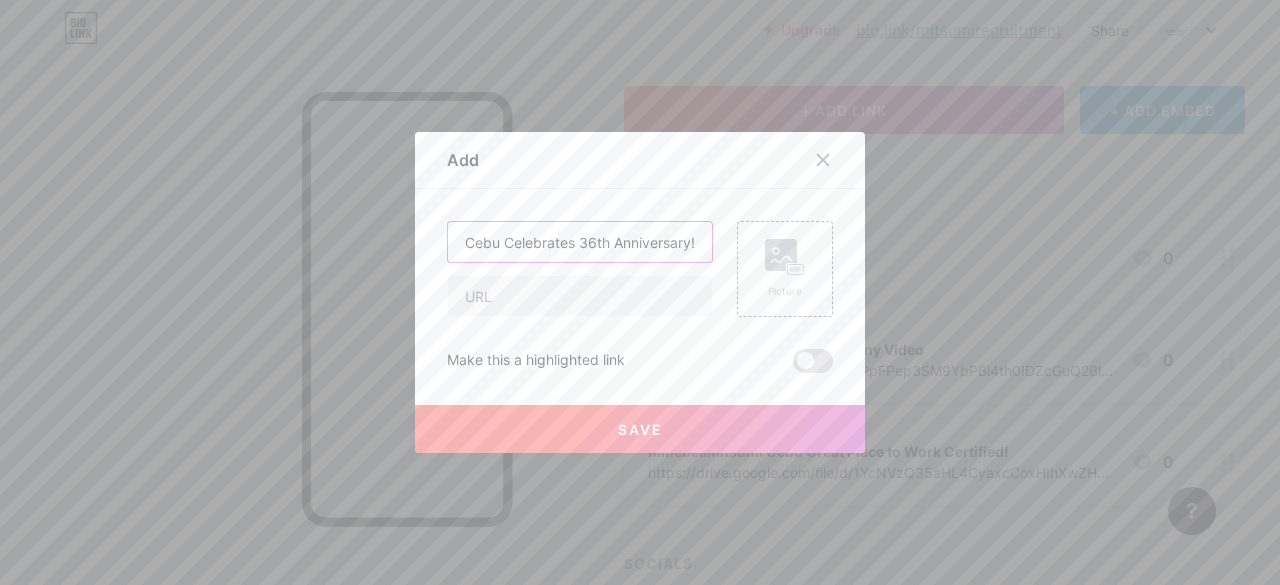 scroll, scrollTop: 0, scrollLeft: 114, axis: horizontal 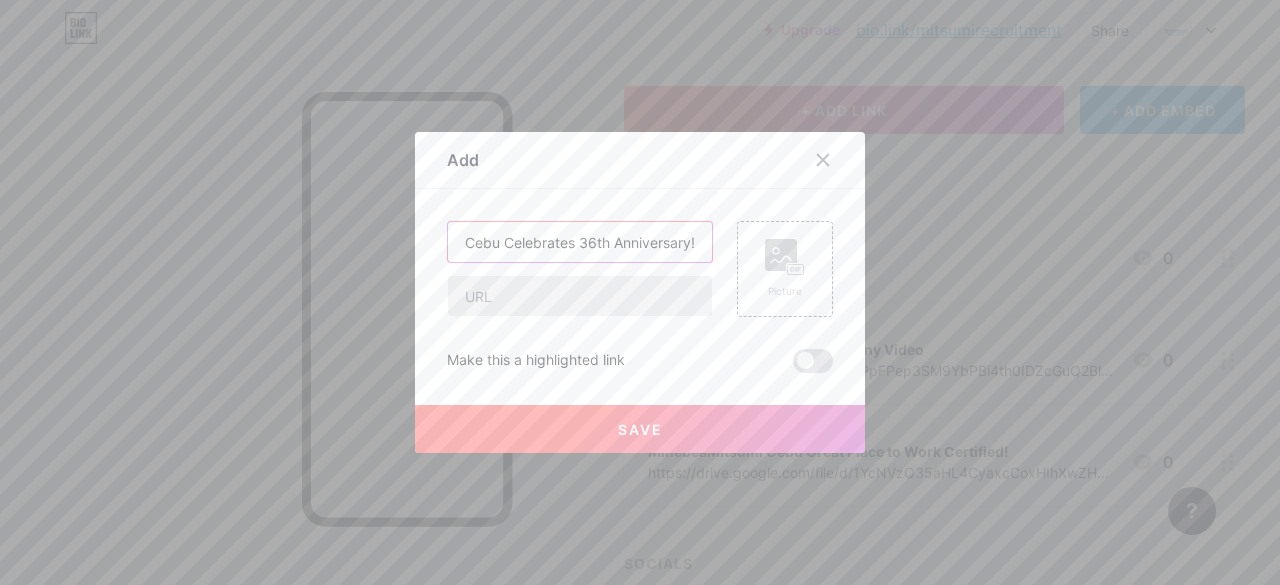 type on "MinebeaMitsumi Cebu Celebrates 36th Anniversary!" 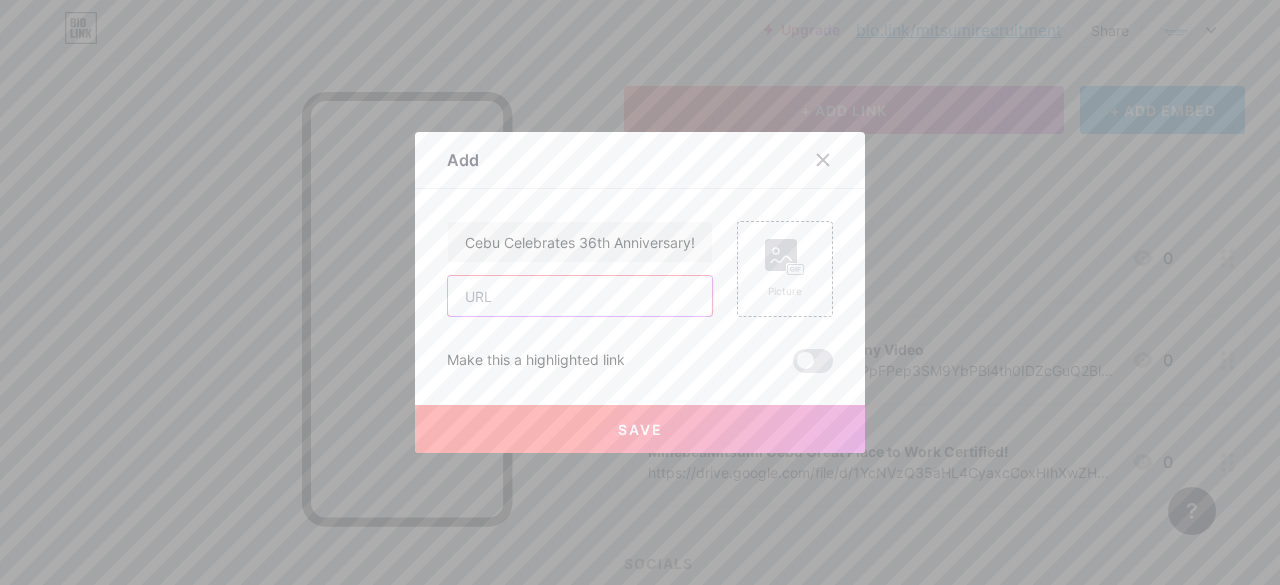 click at bounding box center (580, 296) 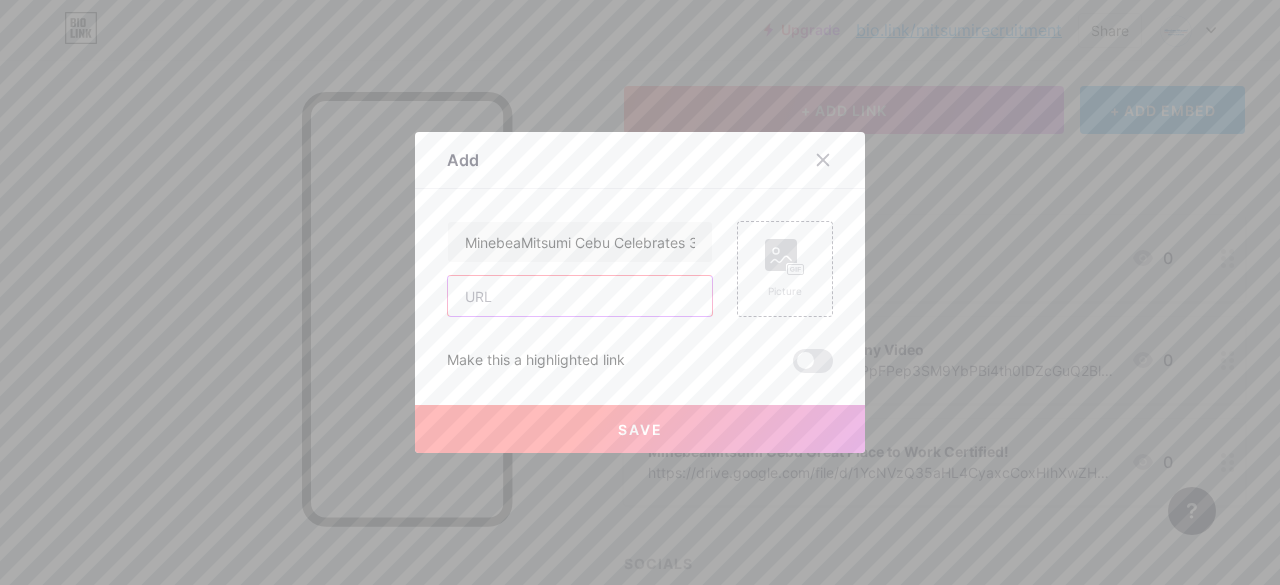 paste on "https://drive.google.com/file/d/13zxWmwqY2Bd2LJXWaWQBBqY2Uz0zn2Kd/view?usp=drive_link" 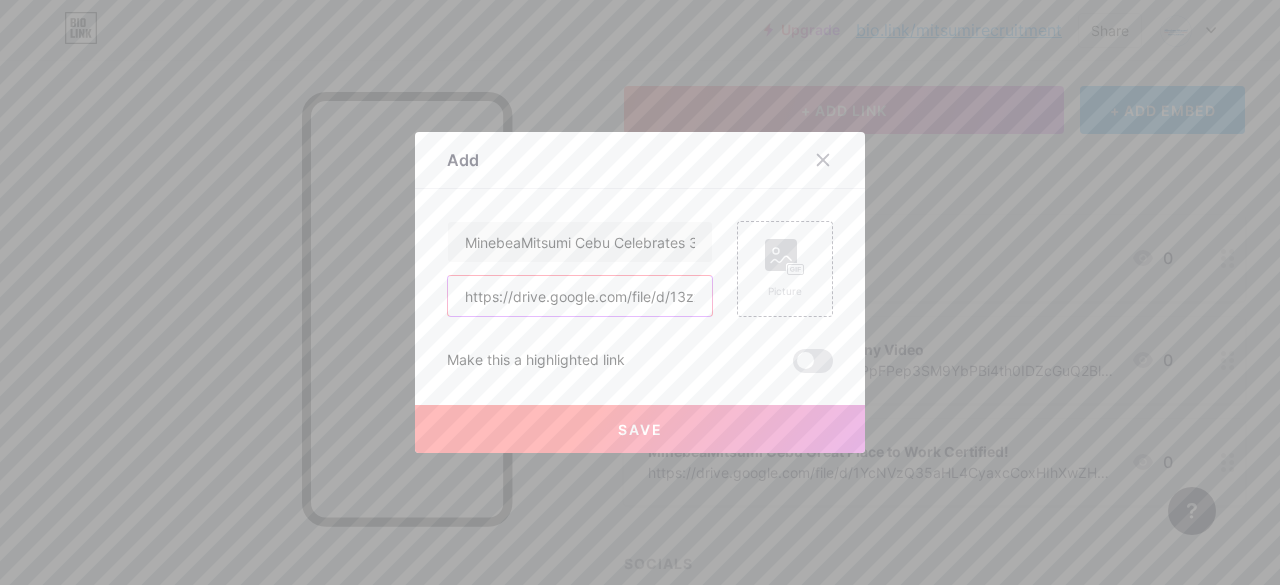 scroll, scrollTop: 0, scrollLeft: 409, axis: horizontal 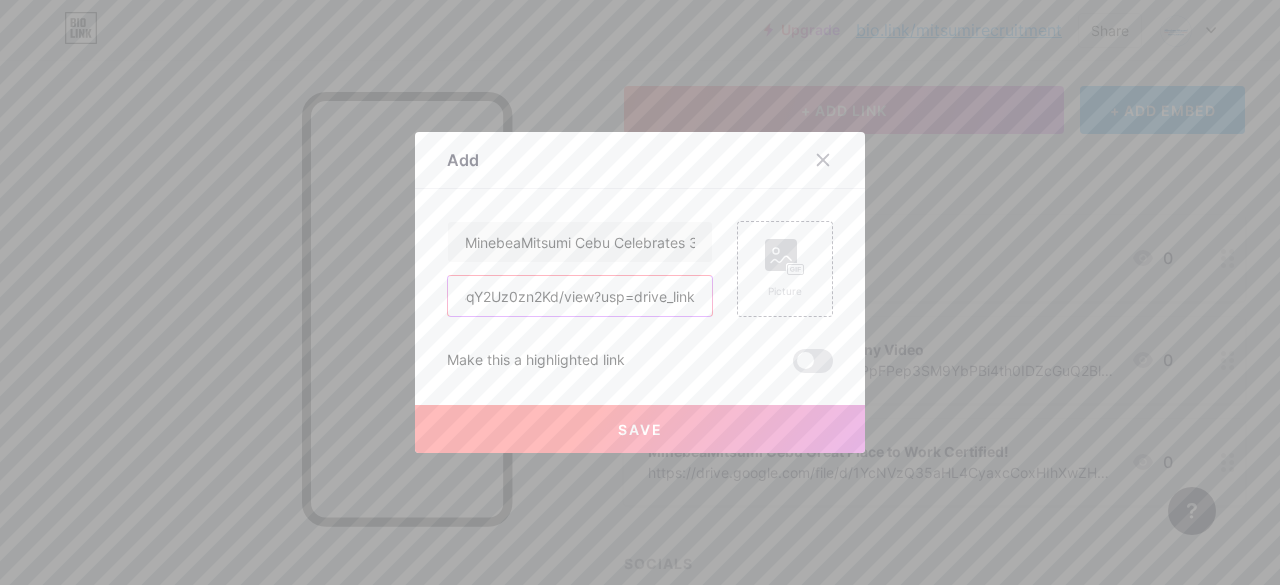 type on "https://drive.google.com/file/d/13zxWmwqY2Bd2LJXWaWQBBqY2Uz0zn2Kd/view?usp=drive_link" 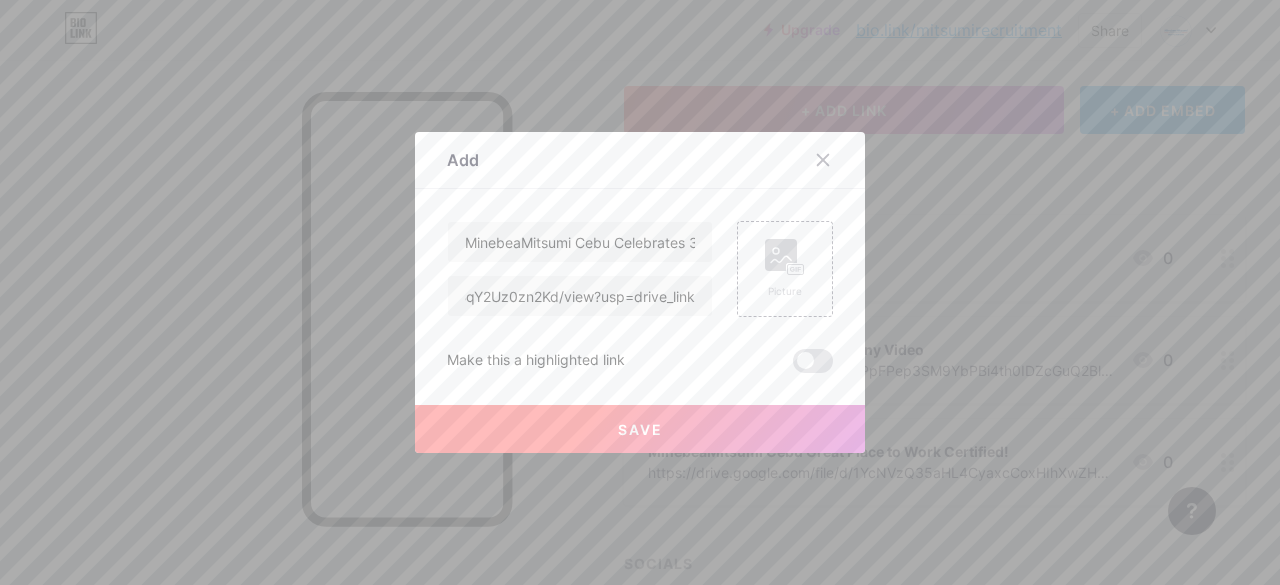 click on "Save" at bounding box center (640, 429) 